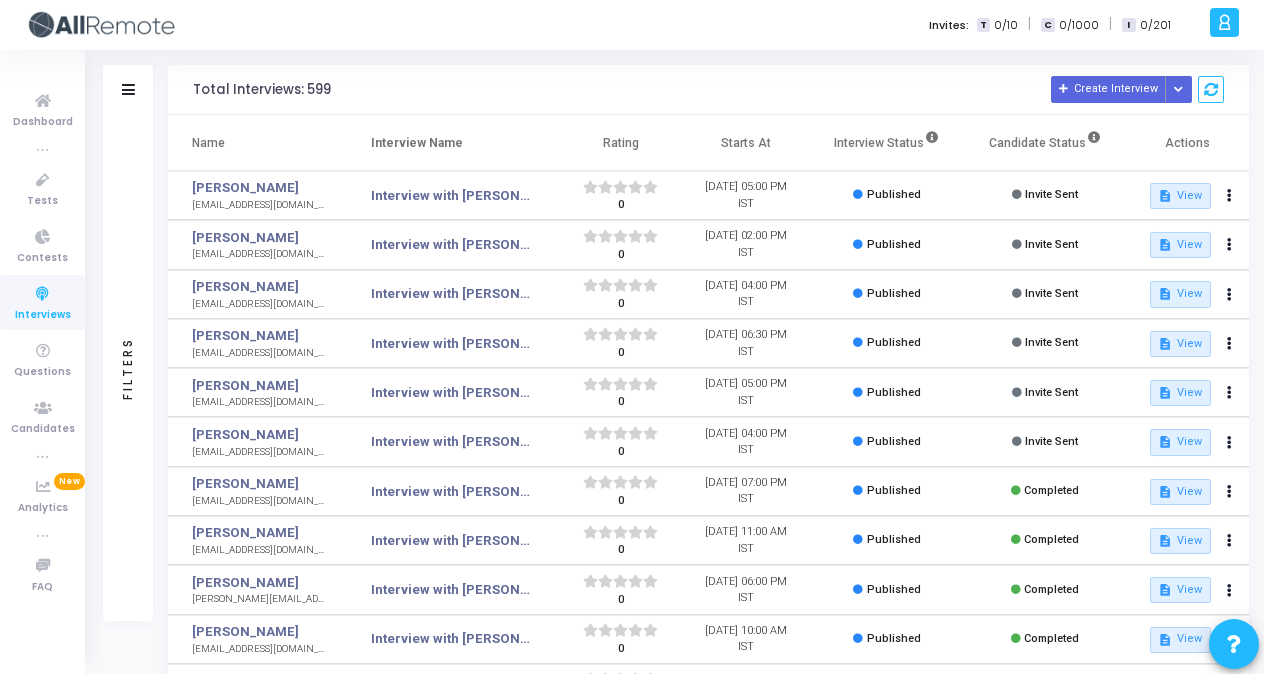 scroll, scrollTop: 0, scrollLeft: 0, axis: both 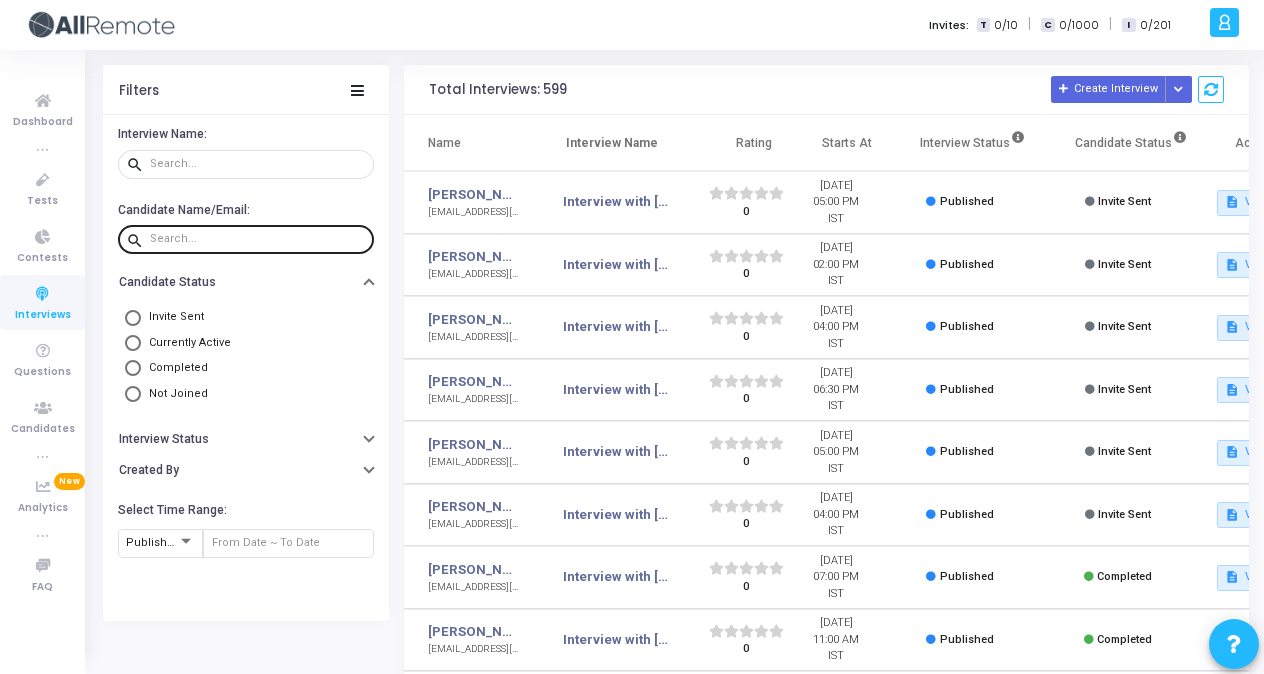 click 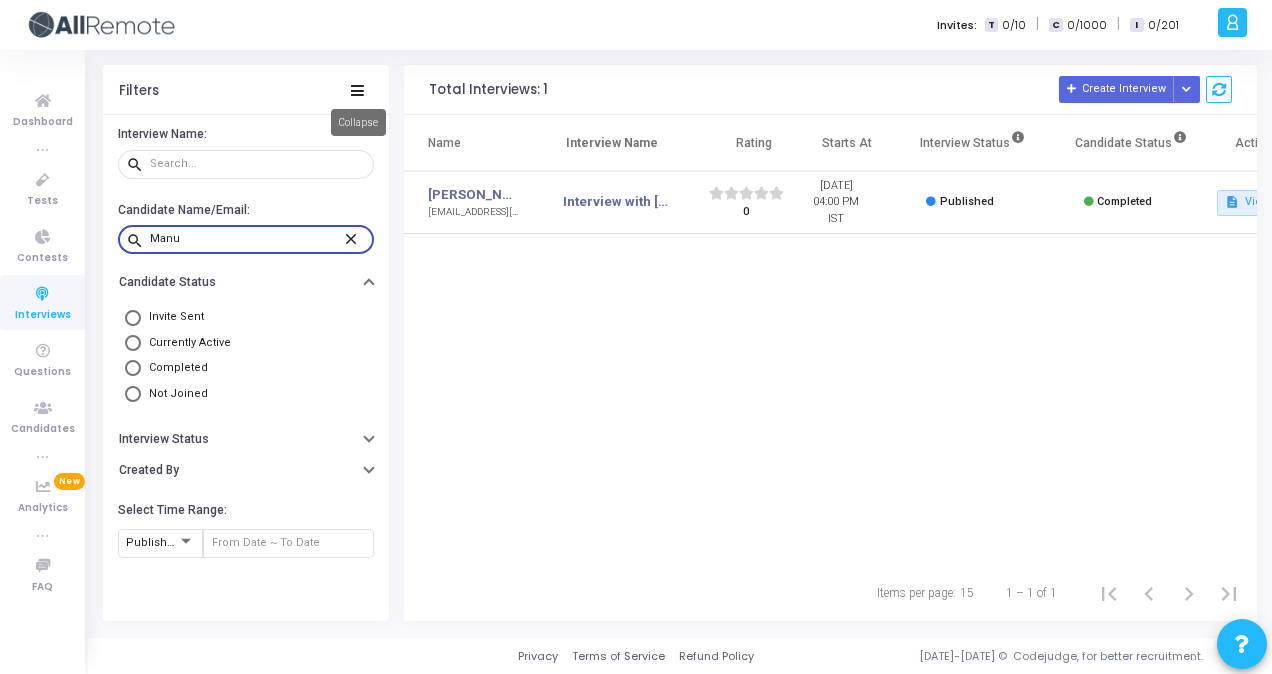 type on "Manu" 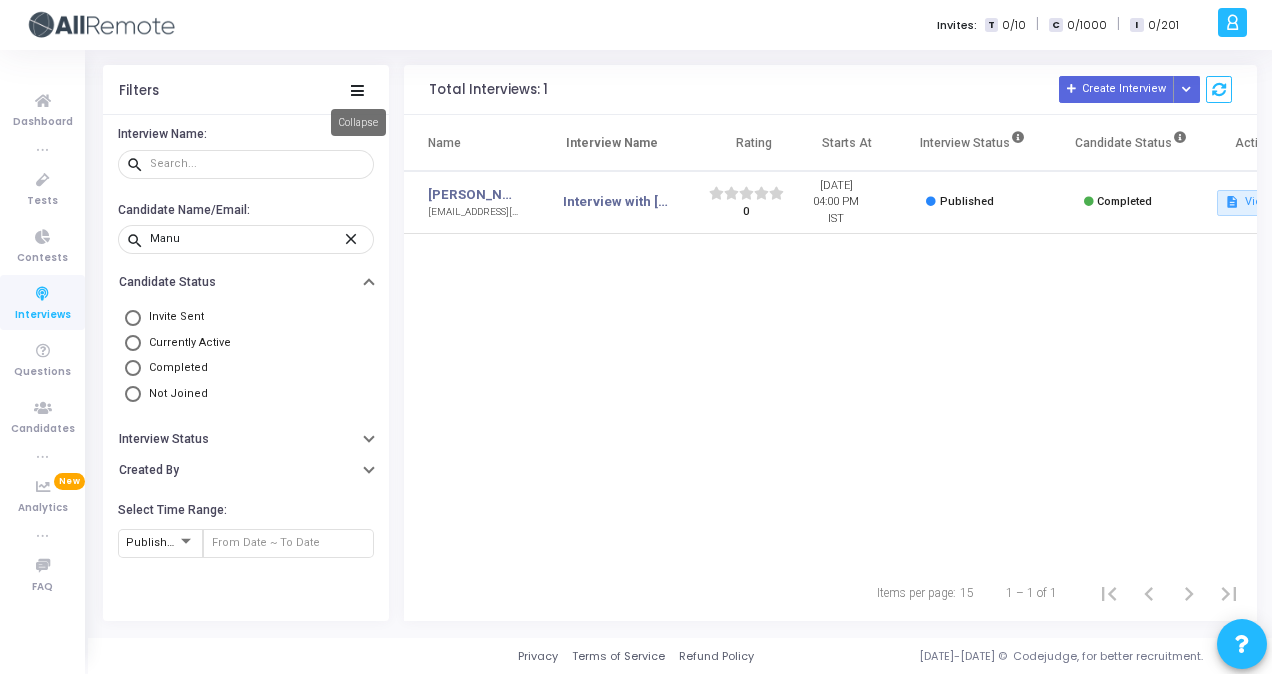 click 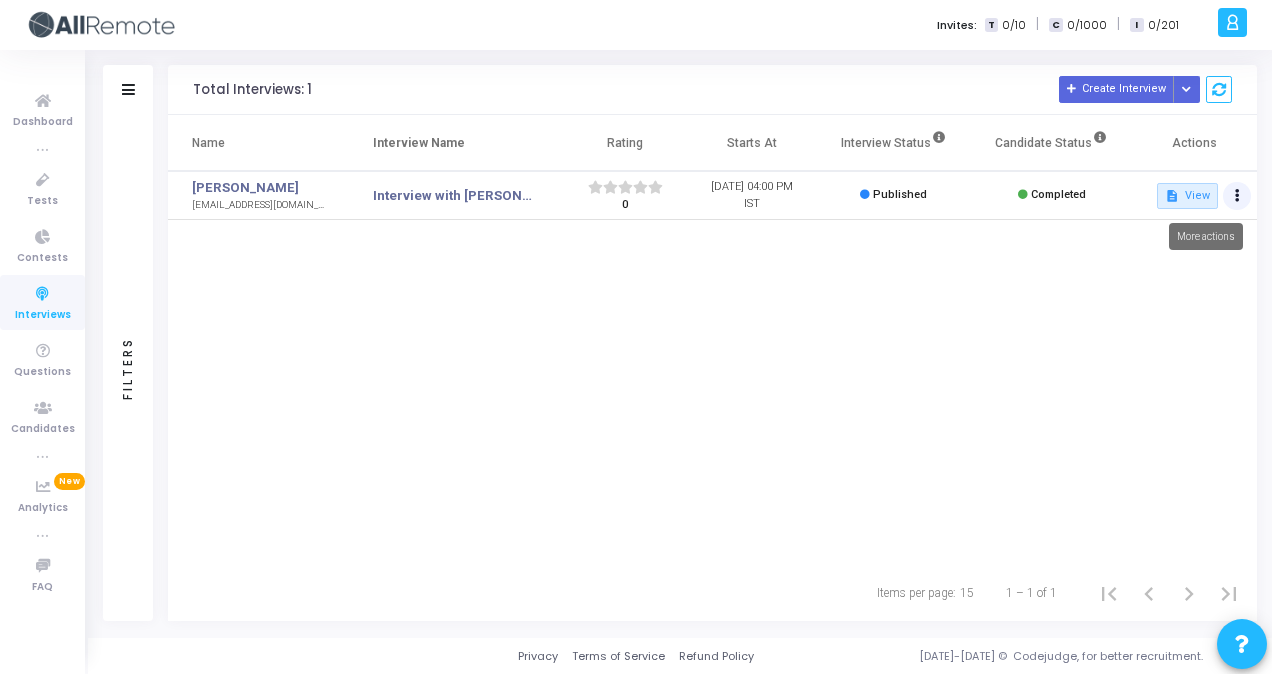 click at bounding box center [1237, 196] 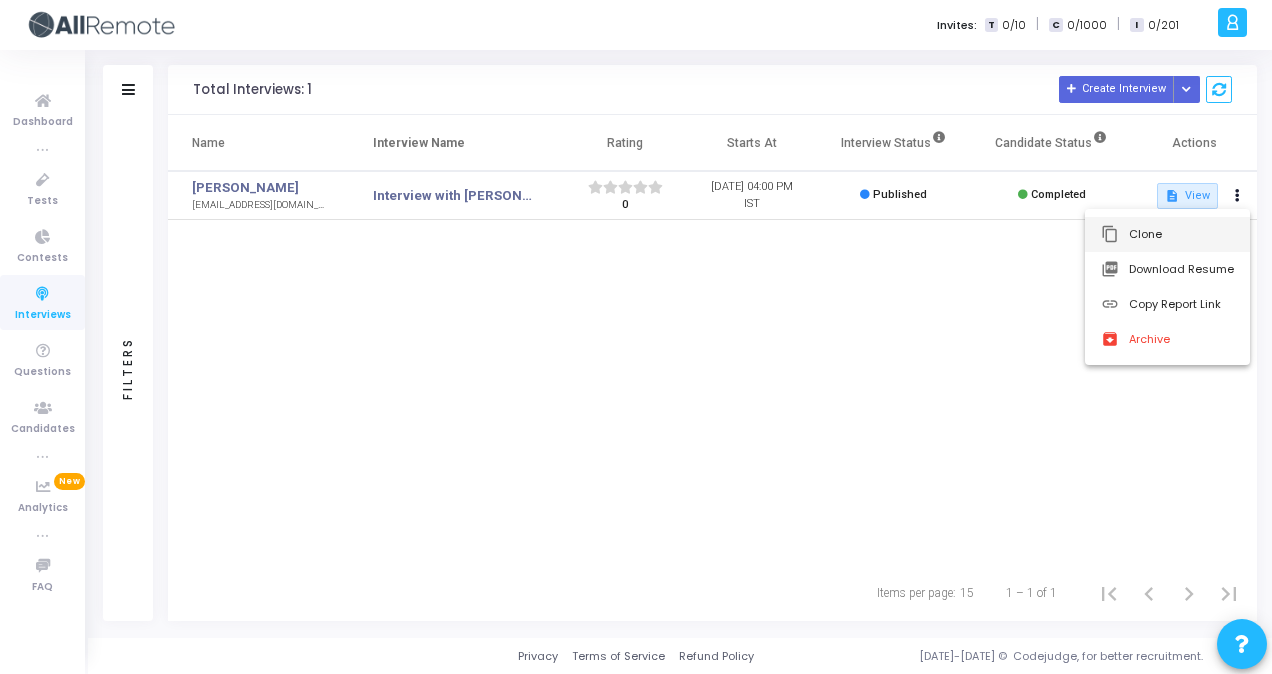 click on "content_copy  Clone" at bounding box center [1167, 234] 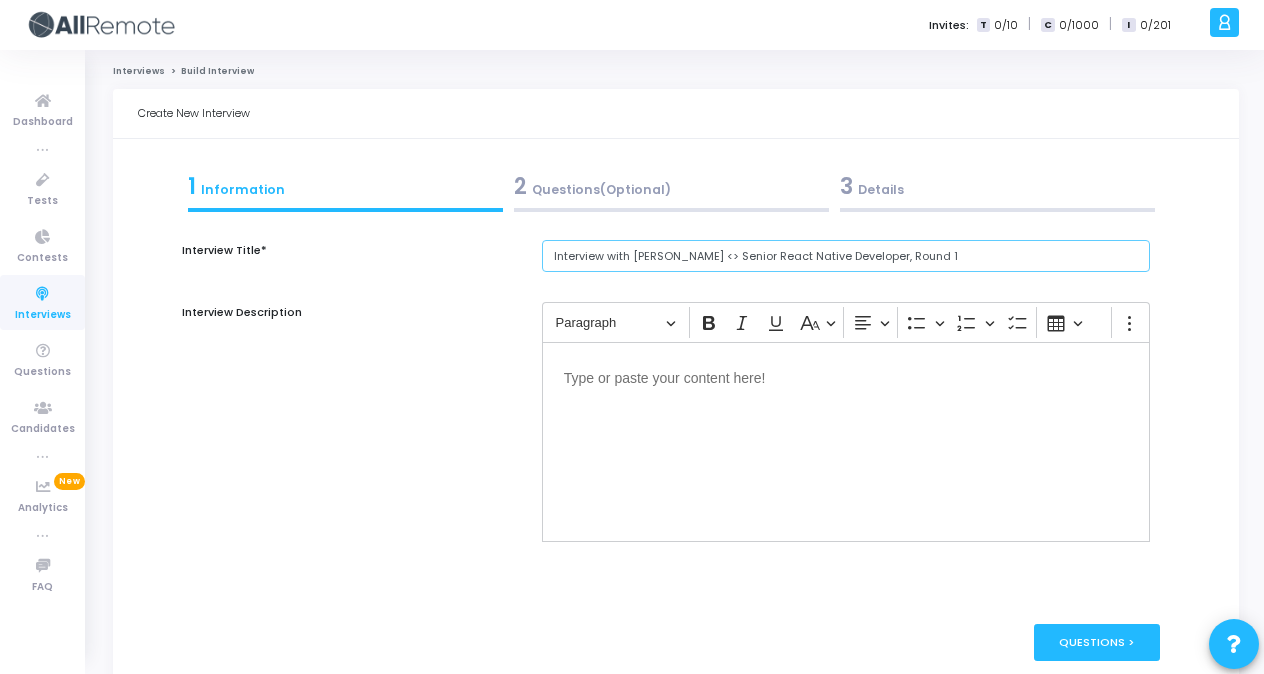 click on "Interview with [PERSON_NAME] <> Senior React Native Developer, Round 1" at bounding box center [846, 256] 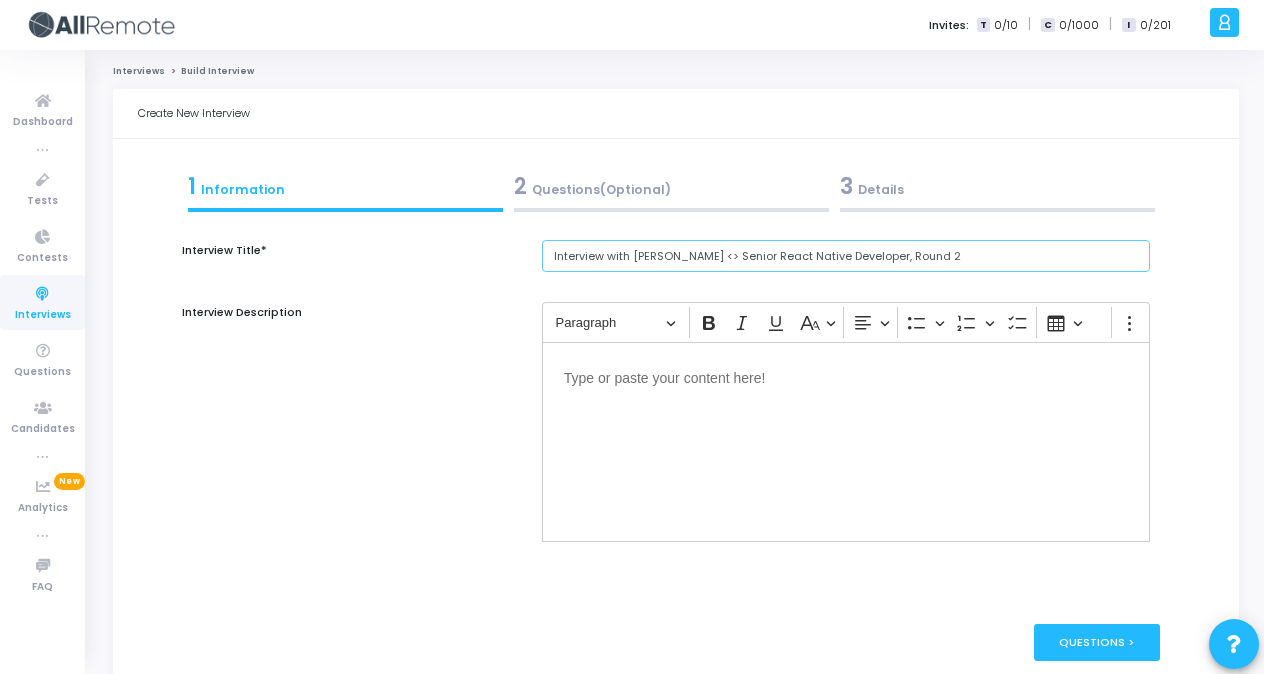 type on "Interview with [PERSON_NAME] <> Senior React Native Developer, Round 2" 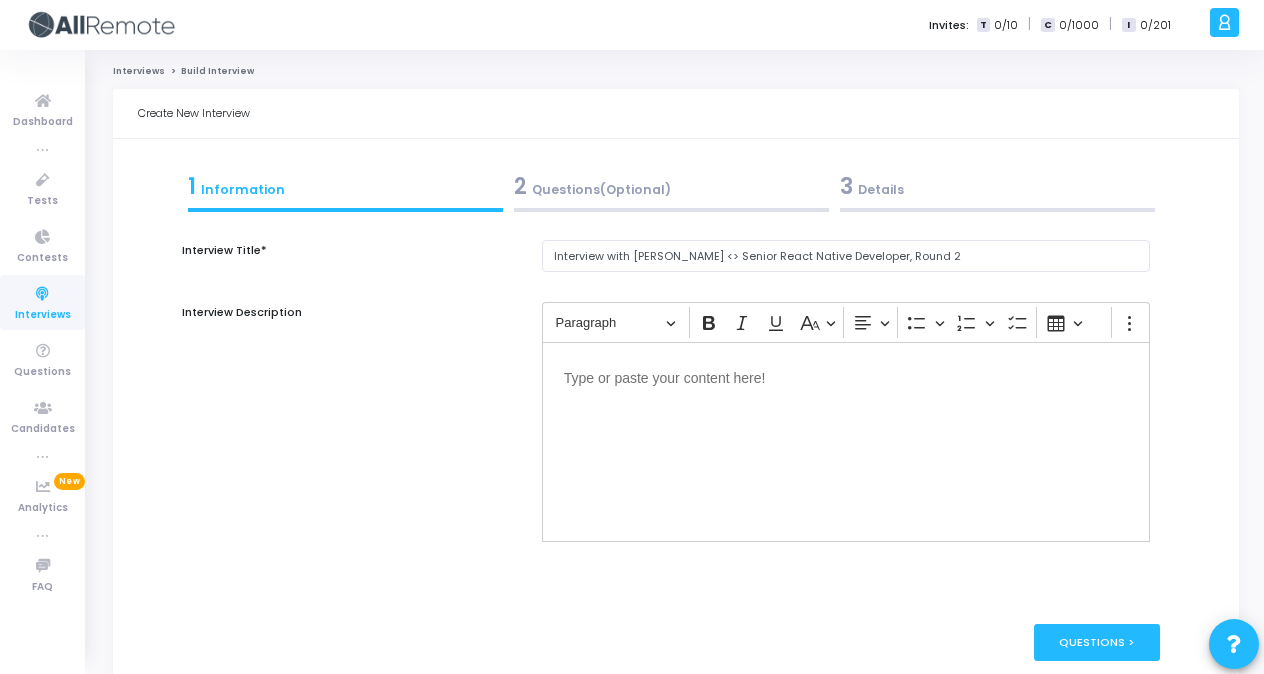click on "3  Details" at bounding box center (997, 186) 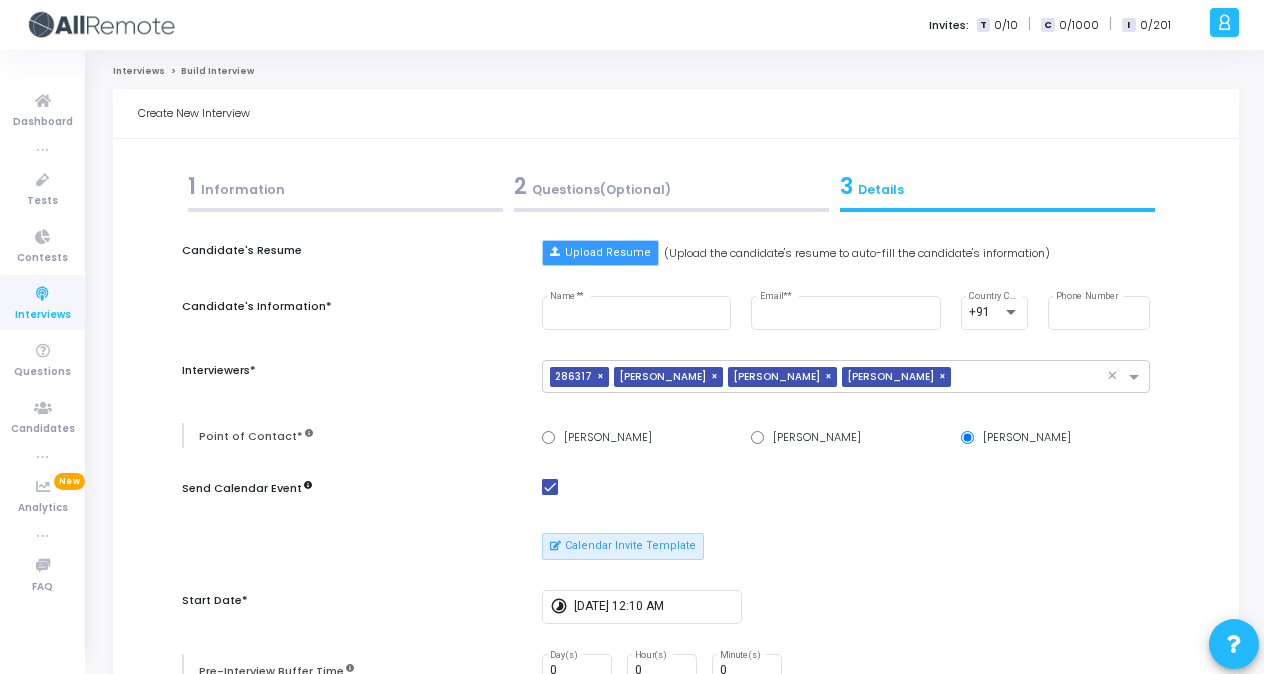 click on "Upload Resume" at bounding box center [600, 253] 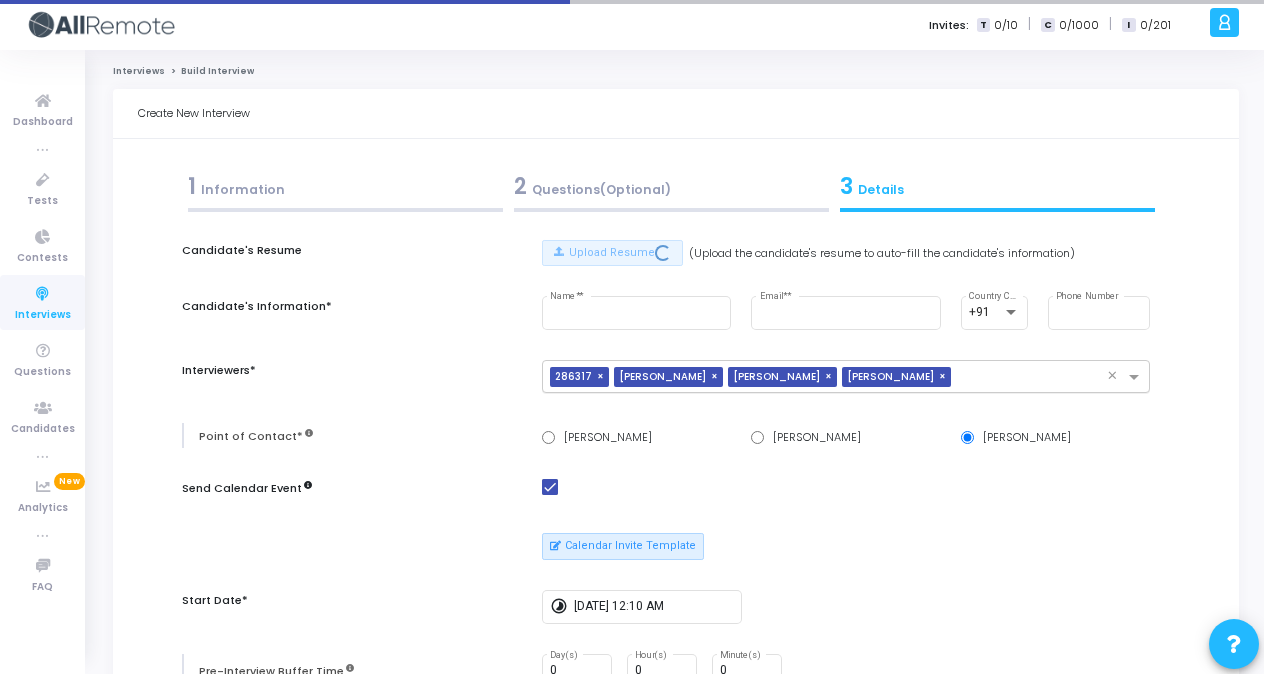 click on "</div></div>
I   [PERSON_NAME] Subscribe to a plan of your choice Settings Account settings and more Log Out My Profile My Tasks Messages Settings Sign Out Dashboard true Tests Contests Interviews Questions Candidates true Analytics  New  true FAQ Invites:  T   0/10  |  C   0/1000  |  I   0/201   I   [PERSON_NAME] Subscribe to a plan of your choice Settings Account settings and more Log Out My Profile My Tasks Messages Settings Sign Out Interviews Build Interview Create New Interview 1  Information  2  Questions(Optional)  3  Details   Interview Title*  Interview with [PERSON_NAME] <> Senior React Native Developer, Round 2  Interview Description  Rich Text Editor Paragraph Bold Italic Underline Basic styles Text alignment Bulleted List Bulleted List Numbered List Numbered List To-do List Insert table Show more items Words: 0 Characters: 0 Add questions from the Question Bank   Add Questions   Candidate's Resume   Upload Resume   Candidate's Information*  Name*  * Email*  * +91 Country Code × × ×" at bounding box center [632, 337] 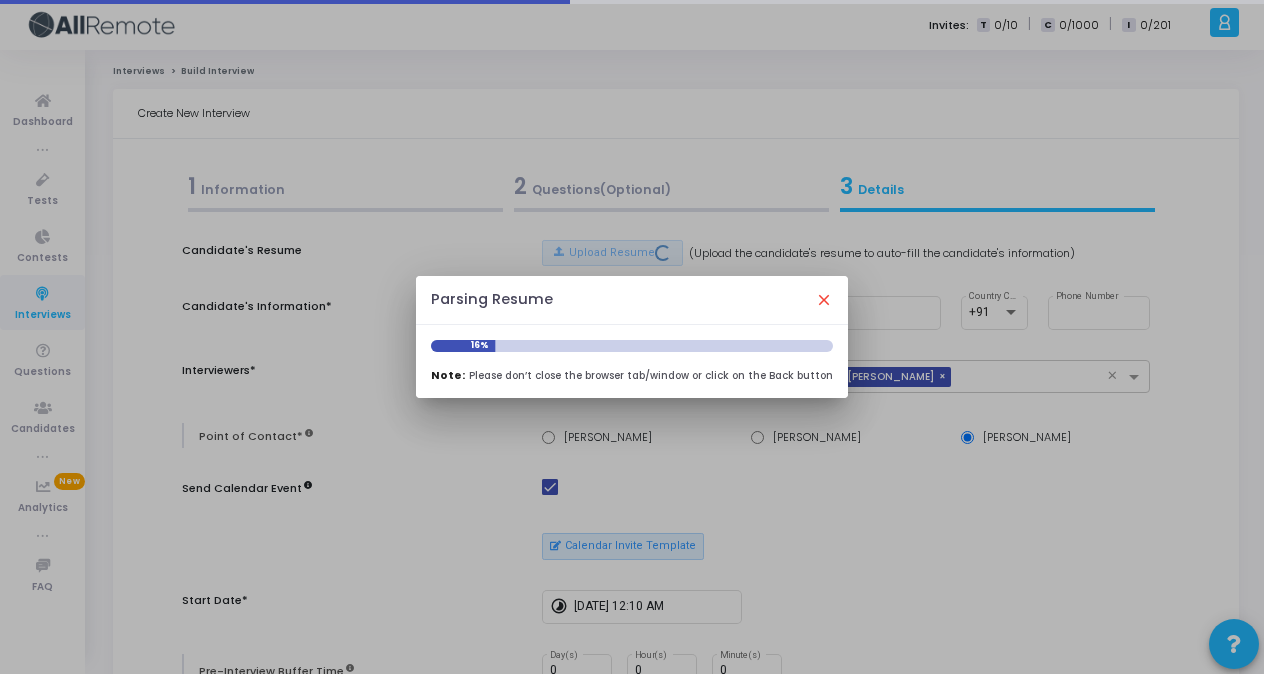 type on "[PERSON_NAME]" 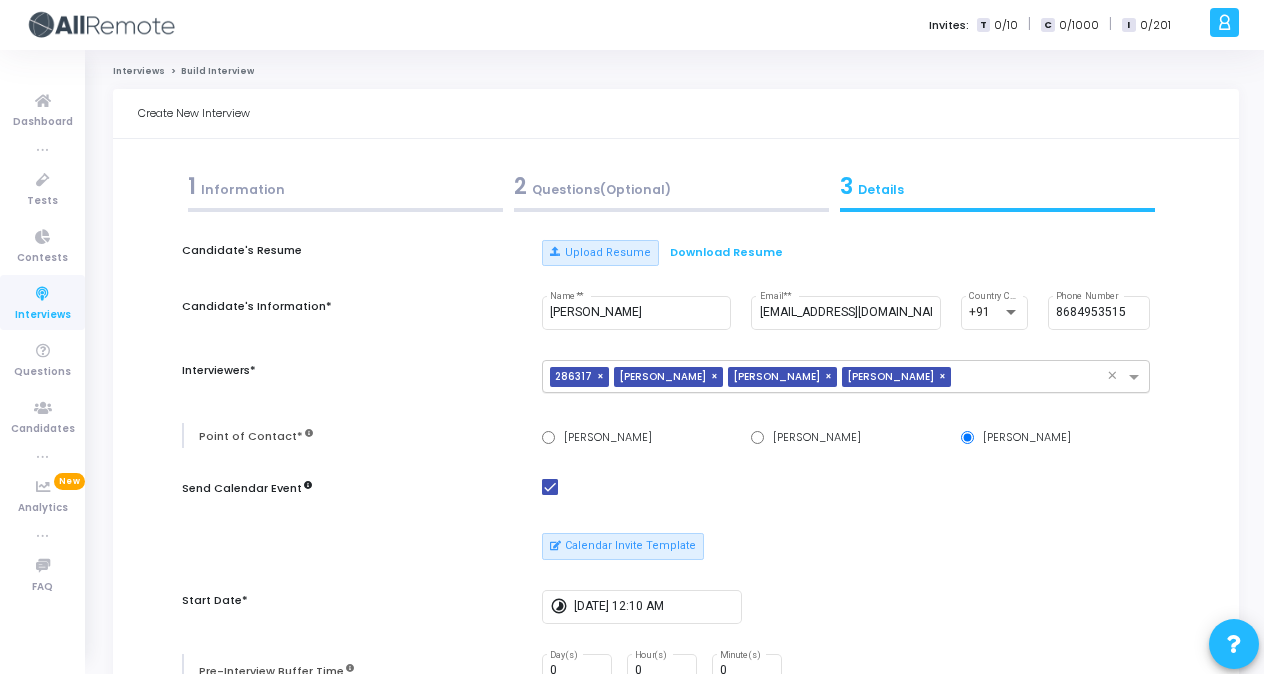 click on "×" at bounding box center (603, 377) 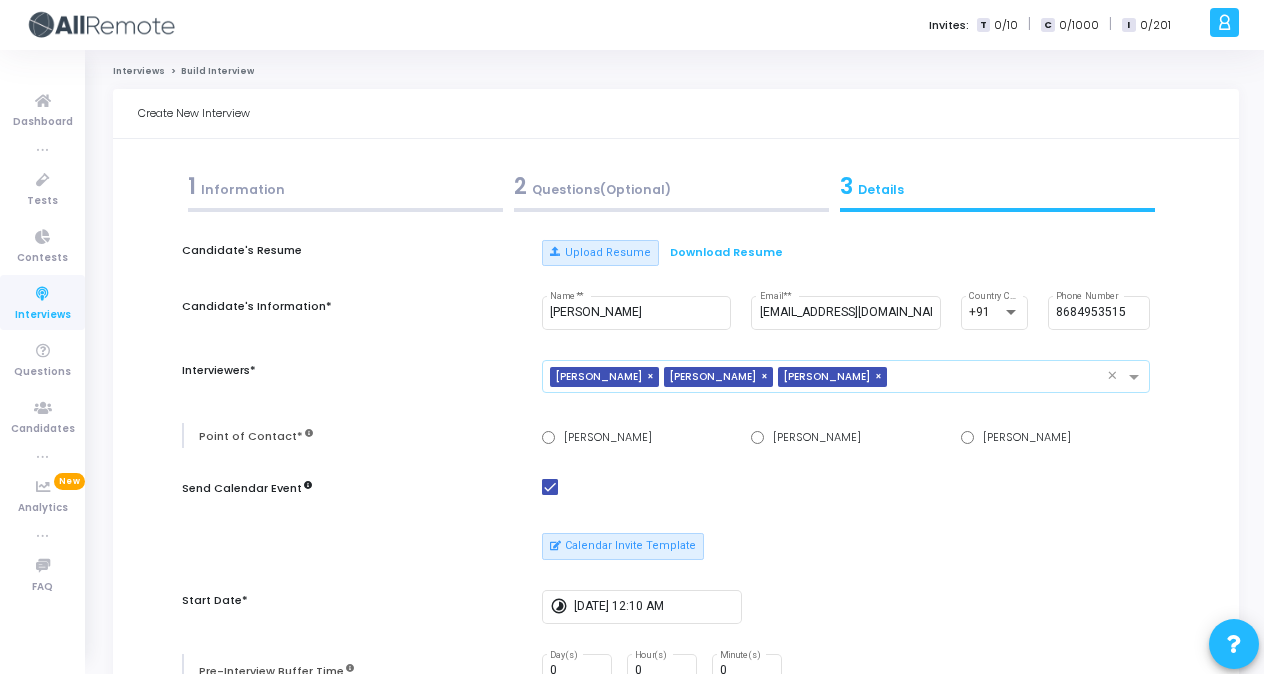 click on "×" at bounding box center [653, 377] 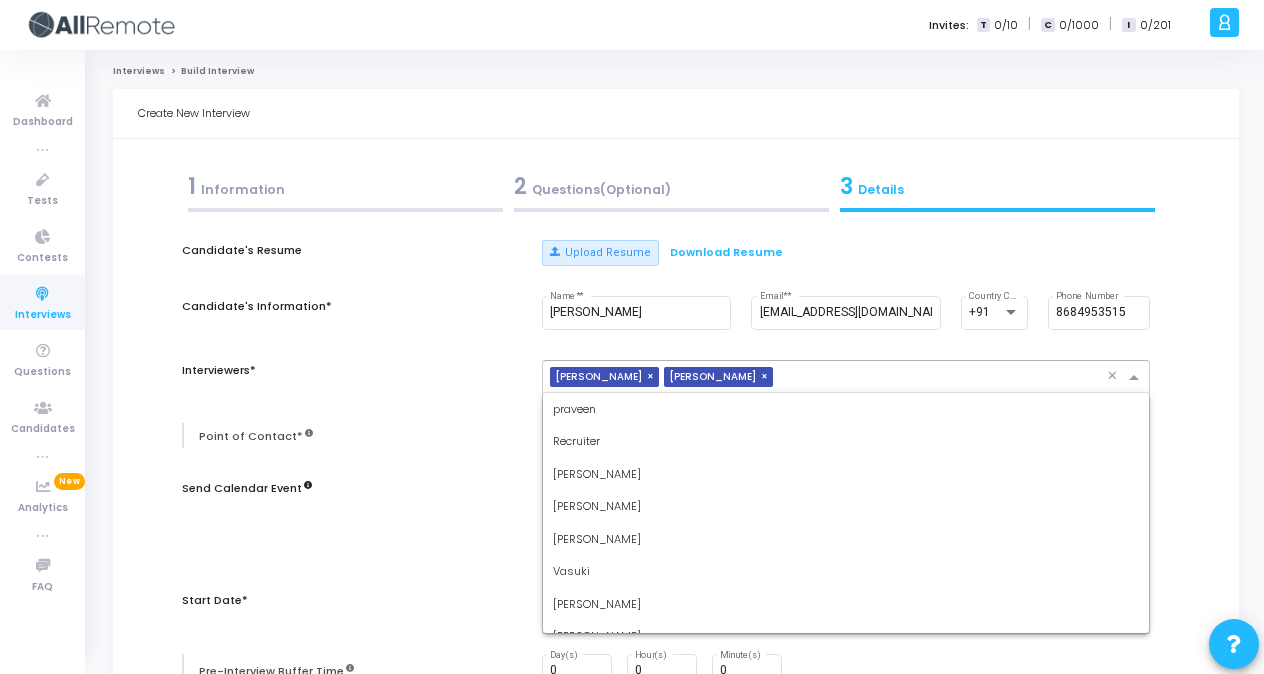 click on "×  [PERSON_NAME]  ×  [PERSON_NAME]" at bounding box center [825, 377] 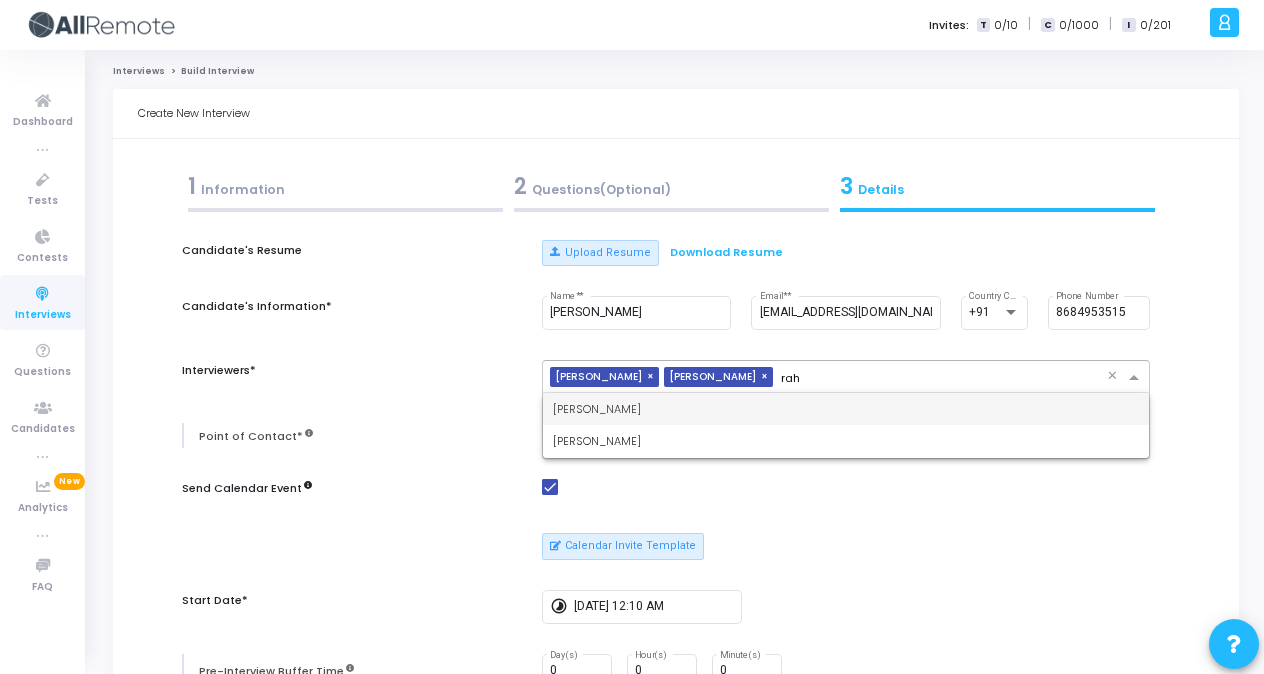 scroll, scrollTop: 0, scrollLeft: 0, axis: both 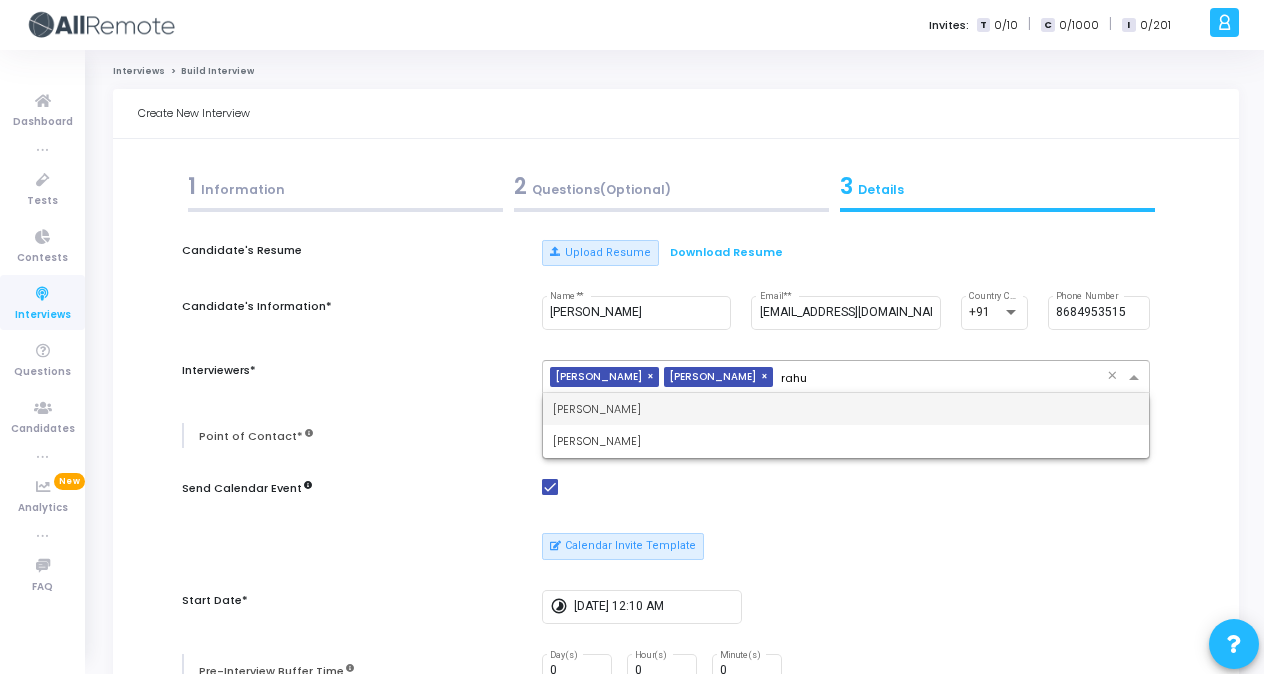 type on "rahul" 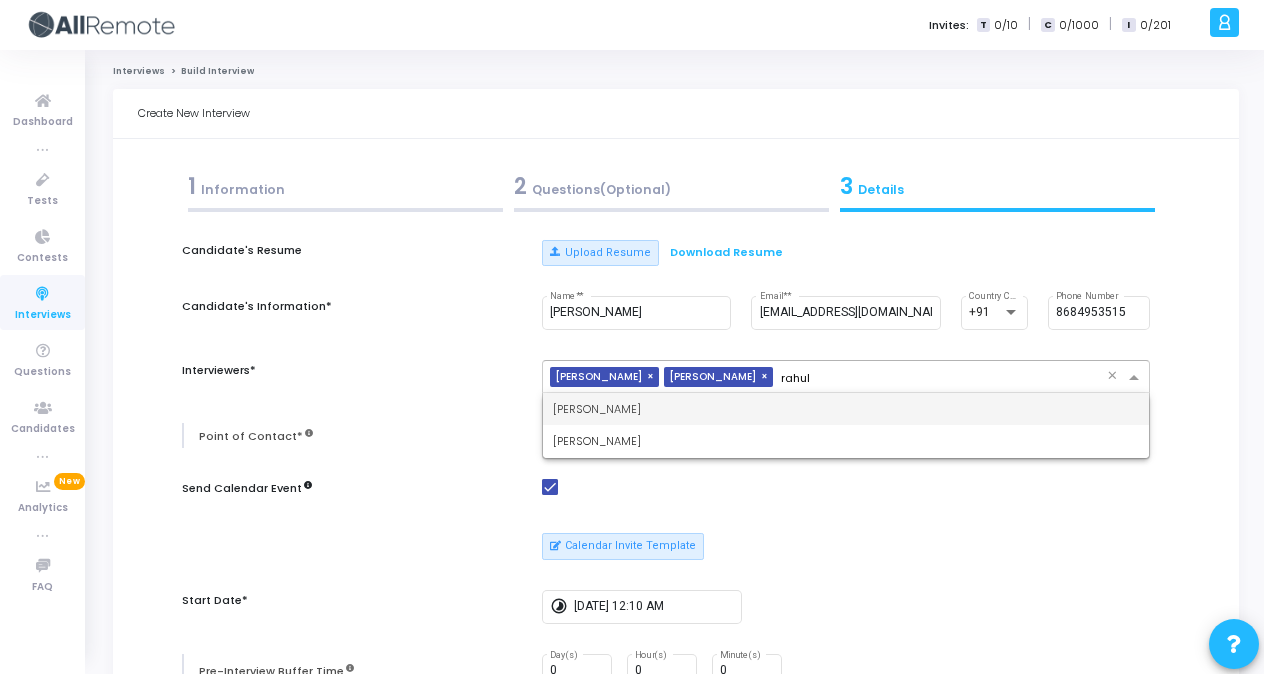 click on "[PERSON_NAME]" at bounding box center [846, 409] 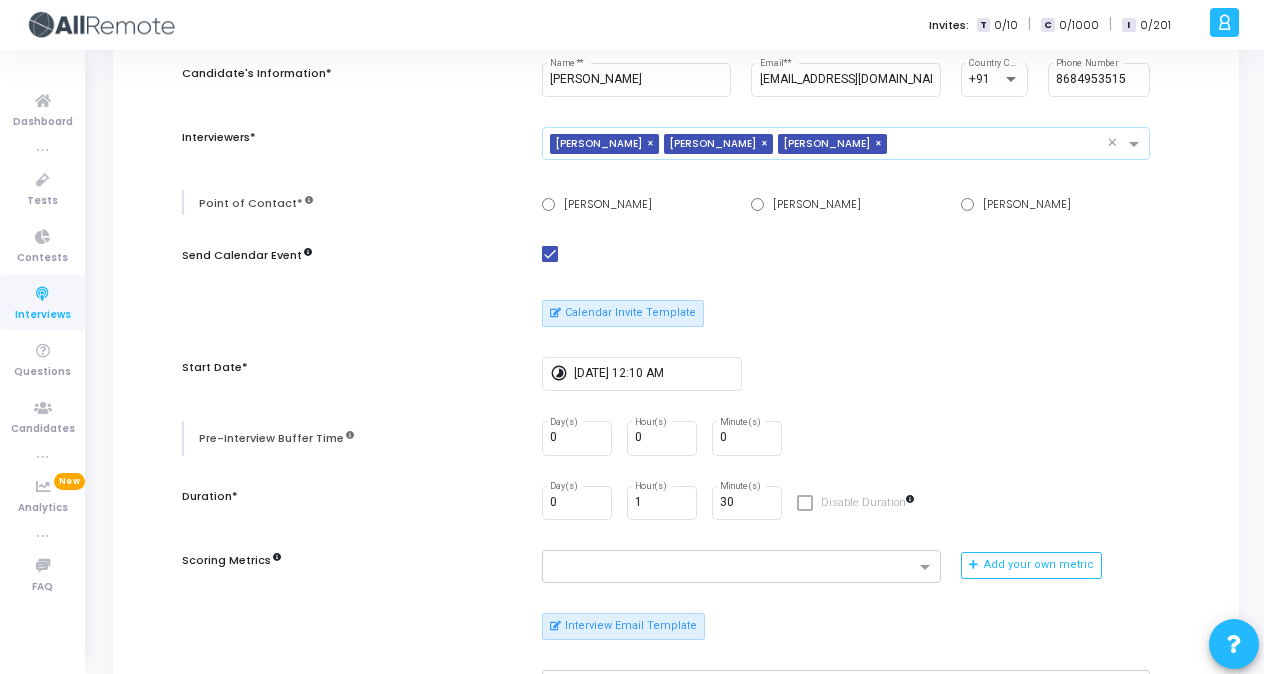 scroll, scrollTop: 247, scrollLeft: 0, axis: vertical 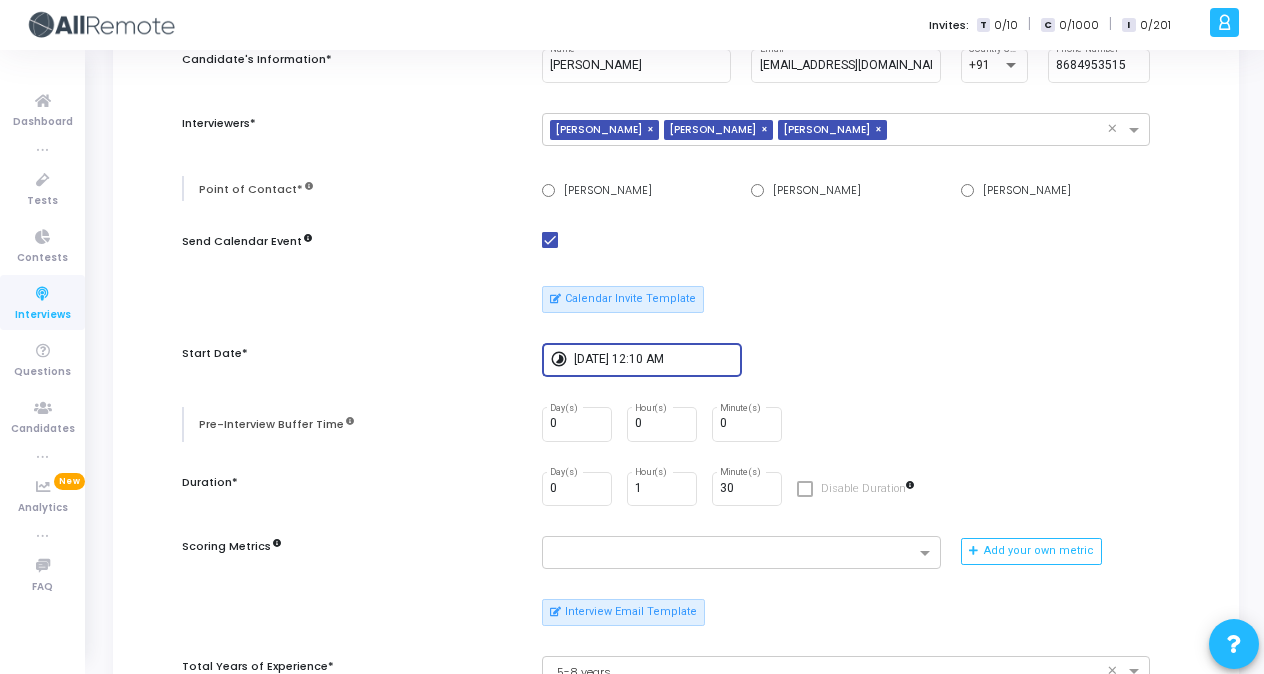 click on "[DATE] 12:10 AM" at bounding box center [654, 360] 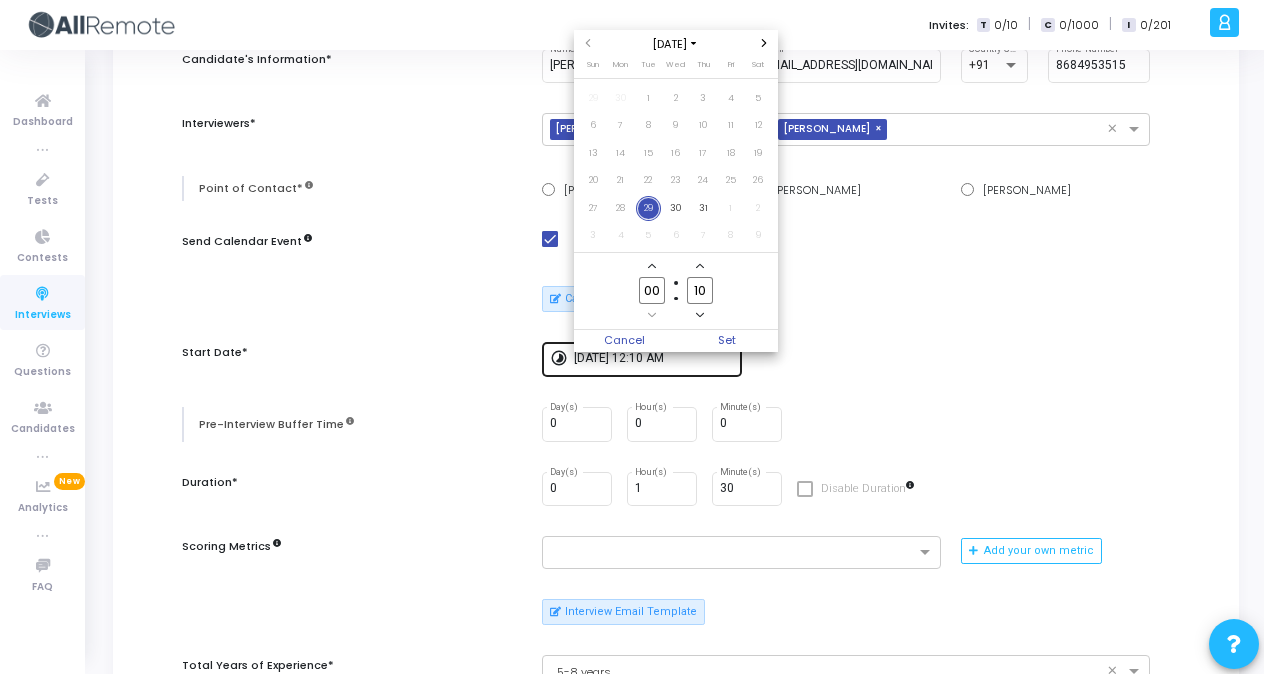 scroll, scrollTop: 0, scrollLeft: 0, axis: both 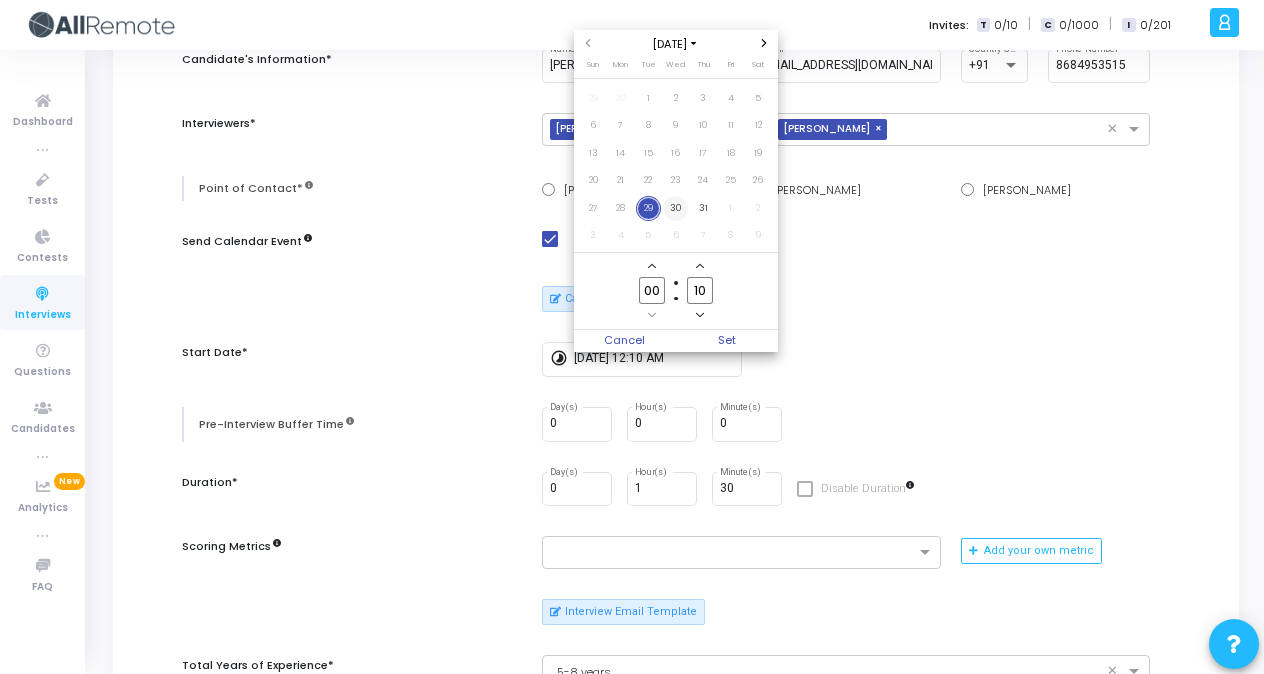 click on "30" at bounding box center [675, 208] 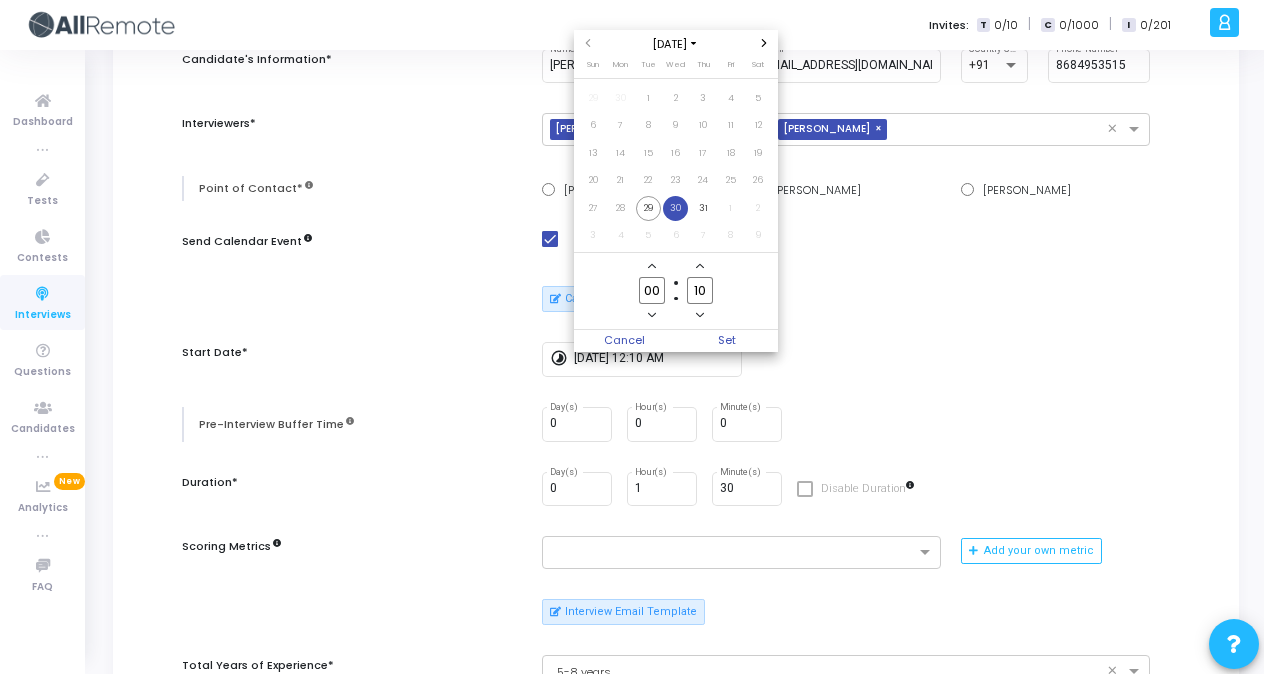 click 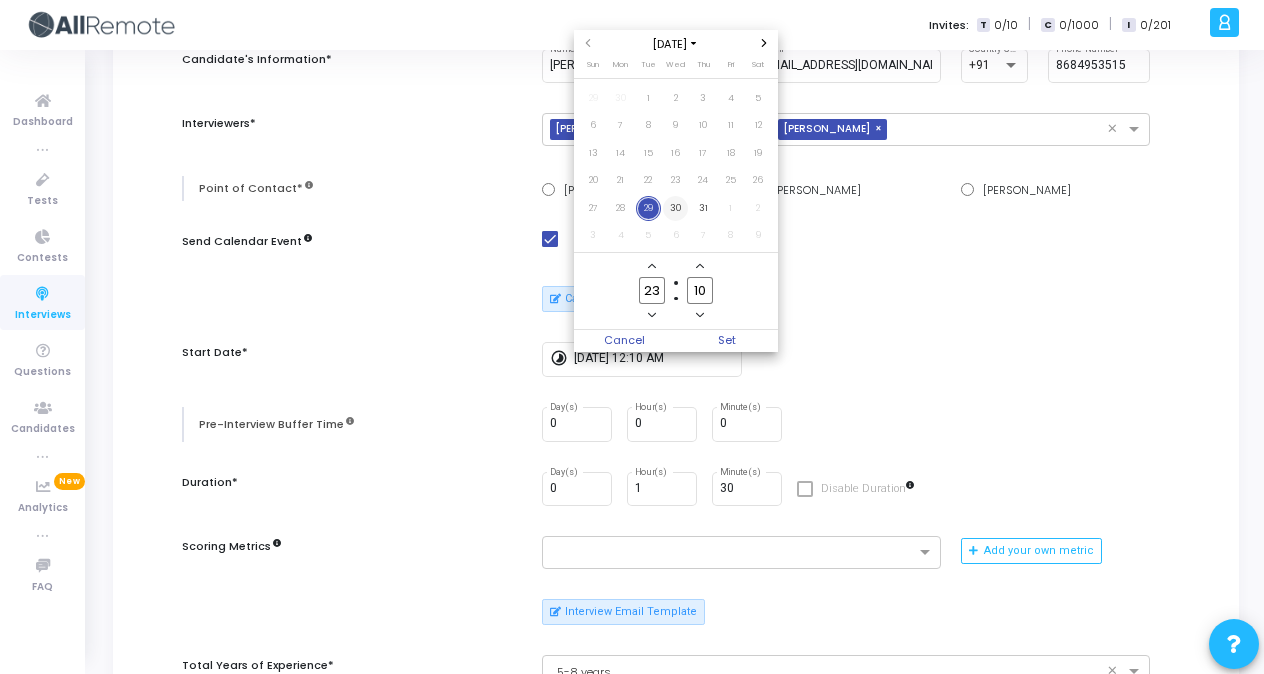 click on "30" at bounding box center (675, 208) 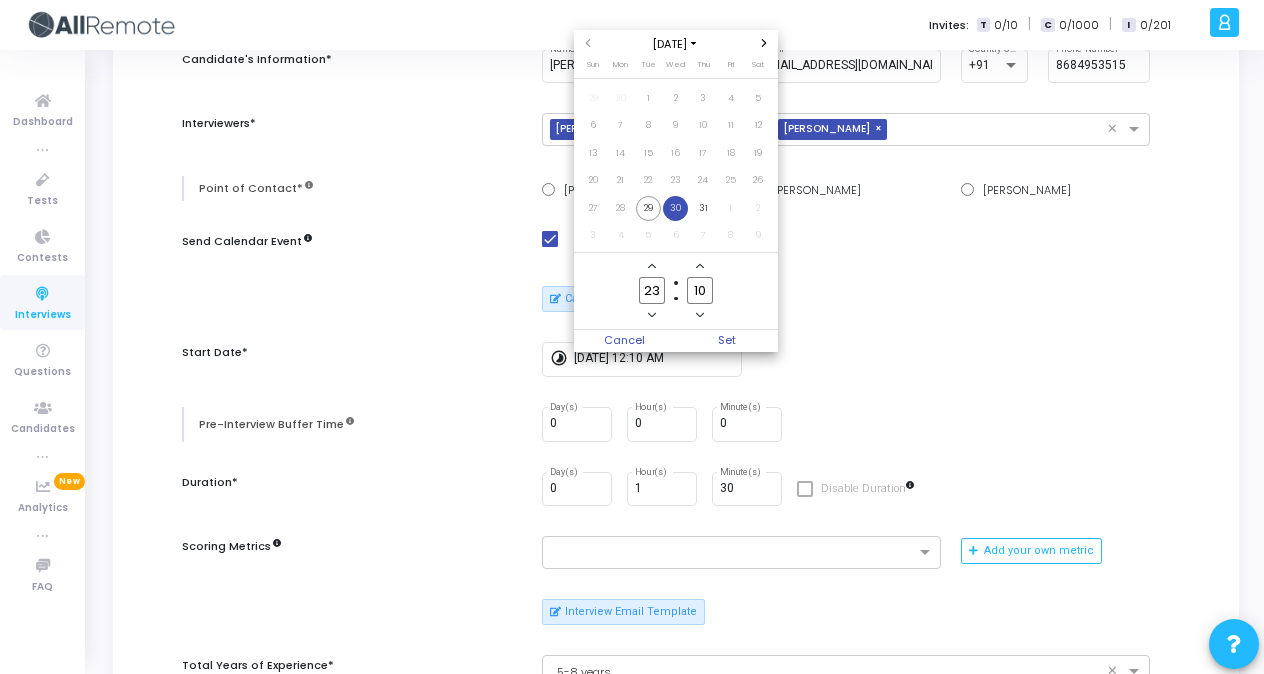 click 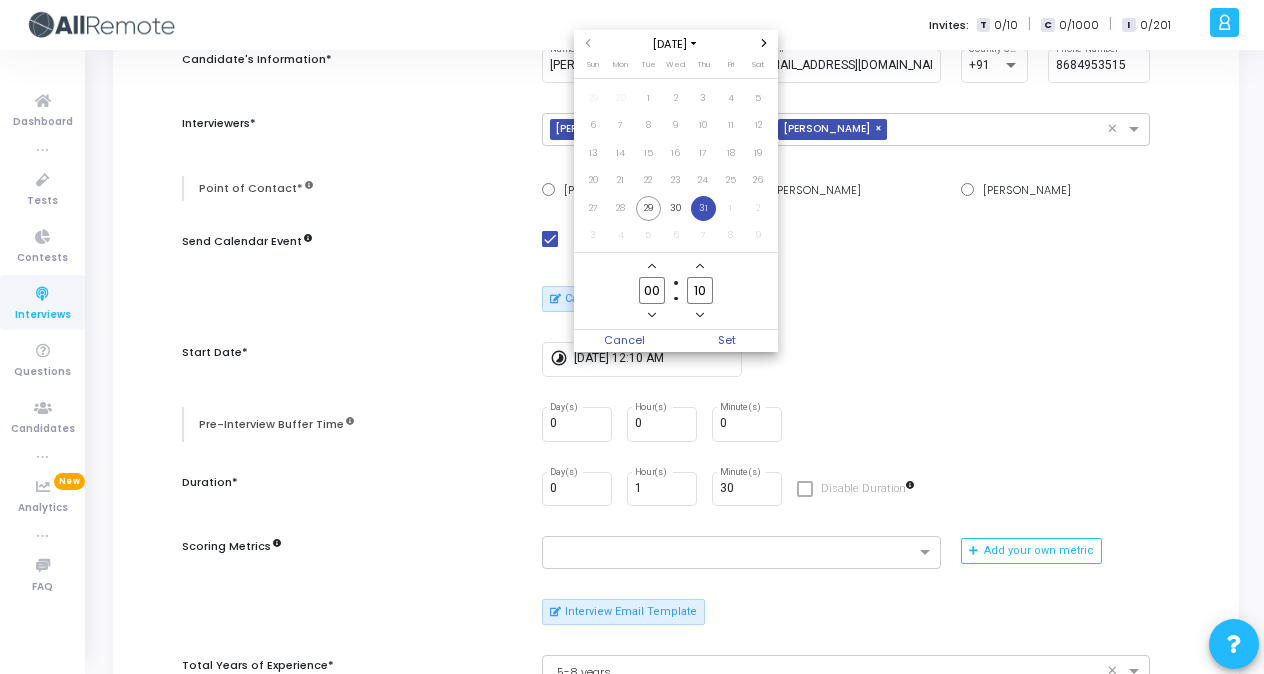 click 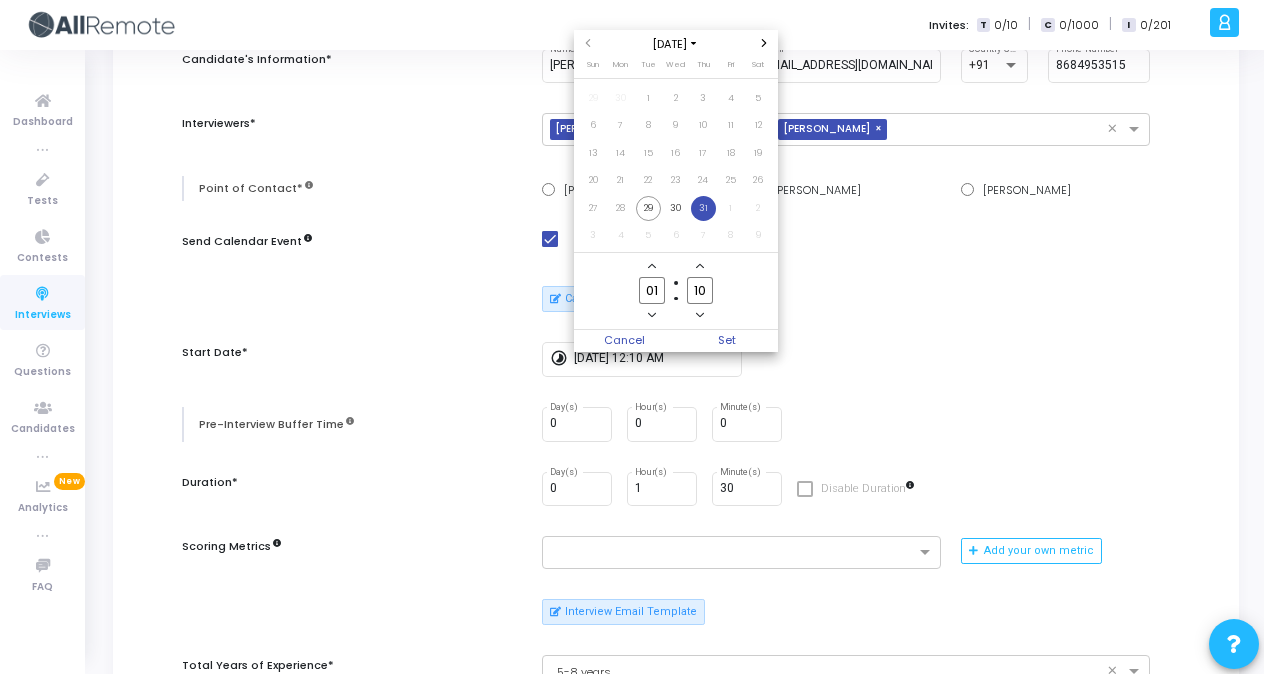 click 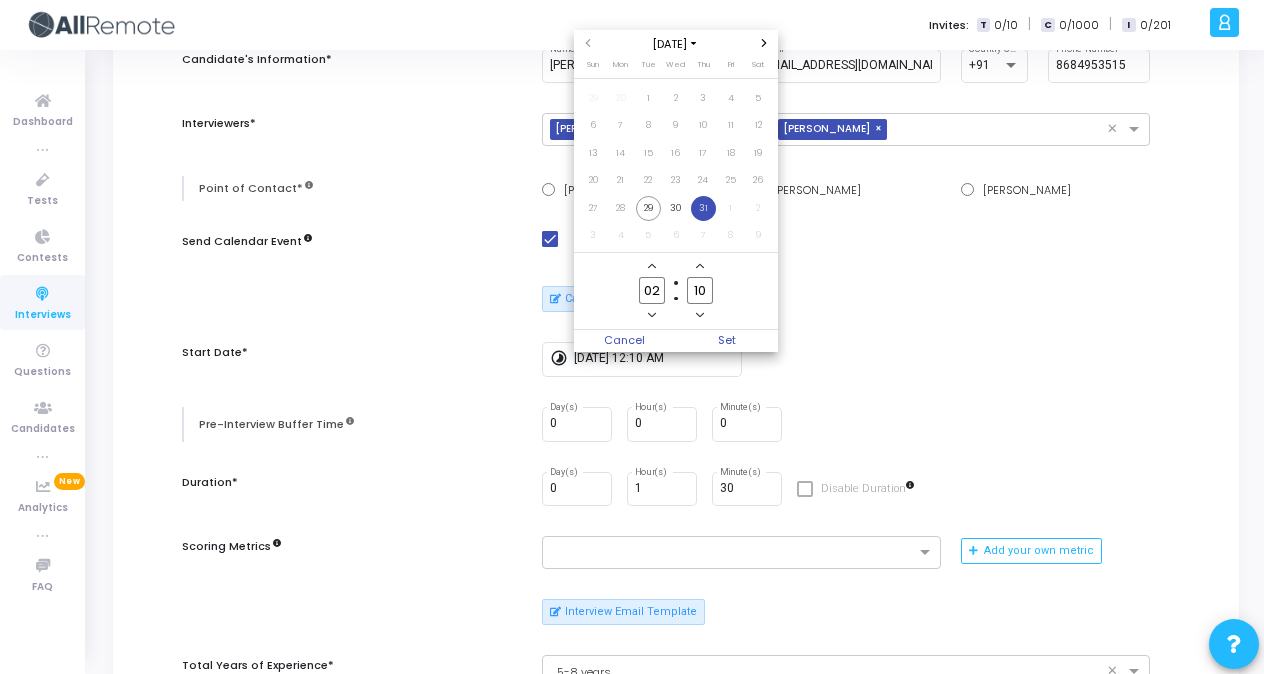 click 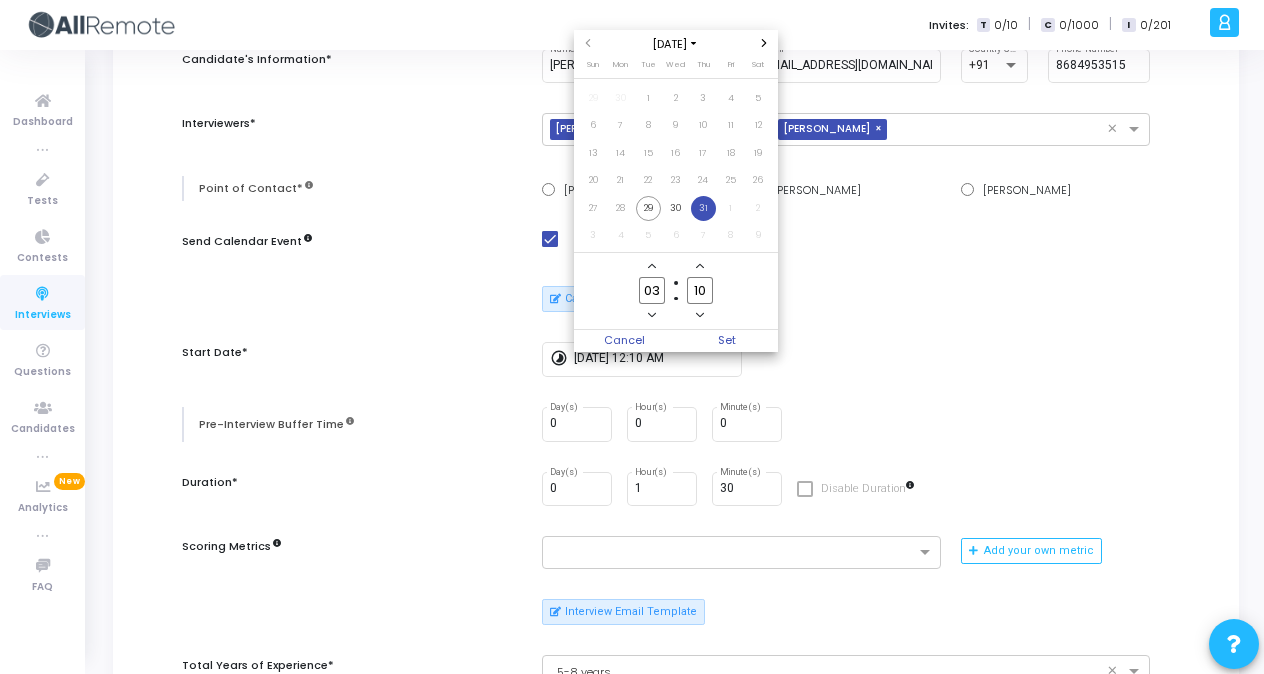 click 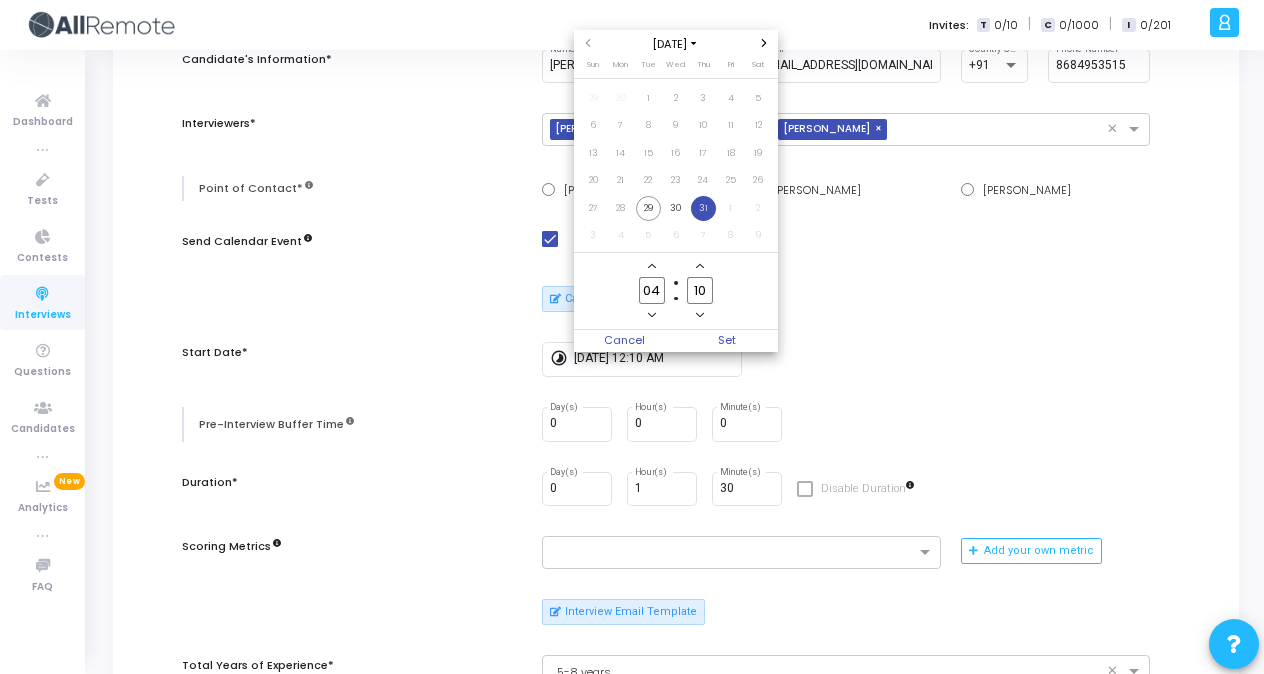 click 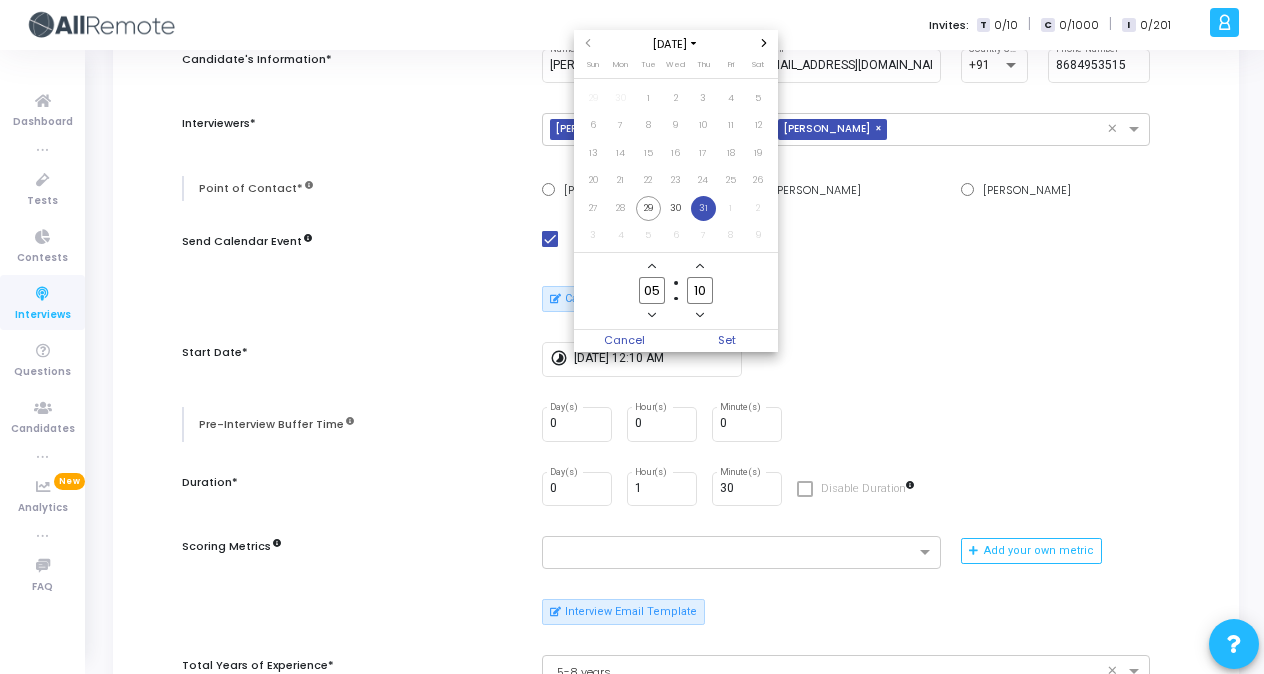 click 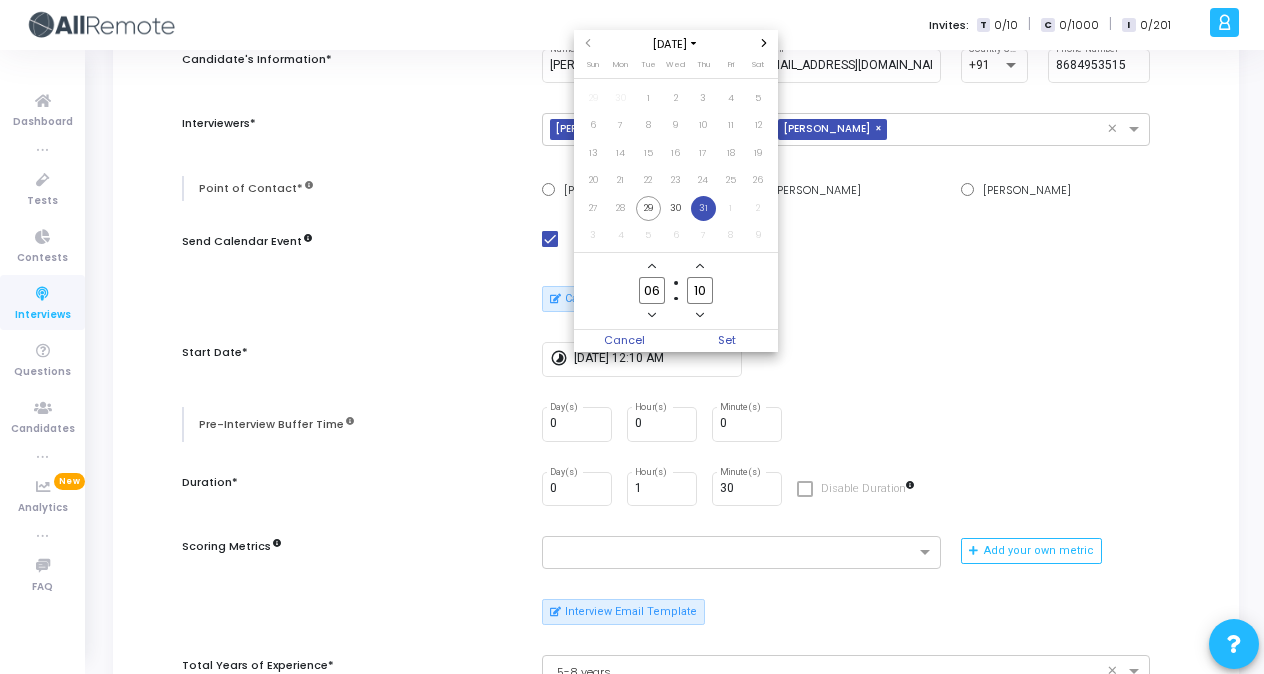 click 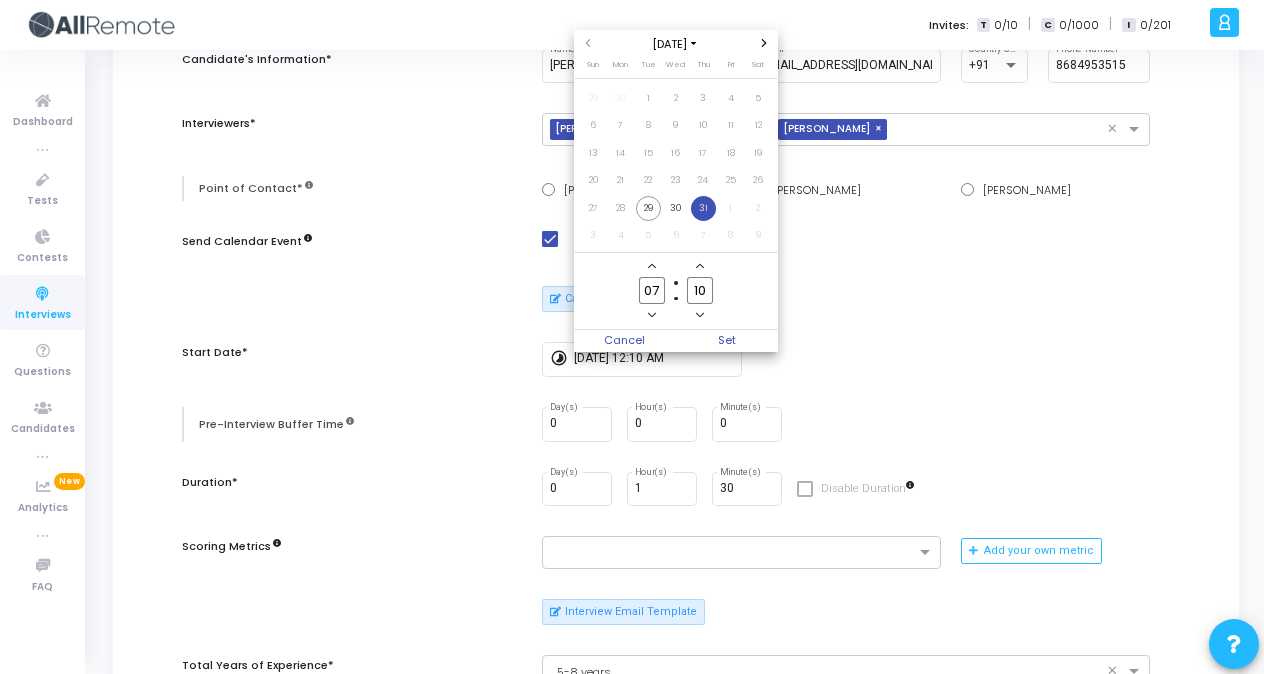 click 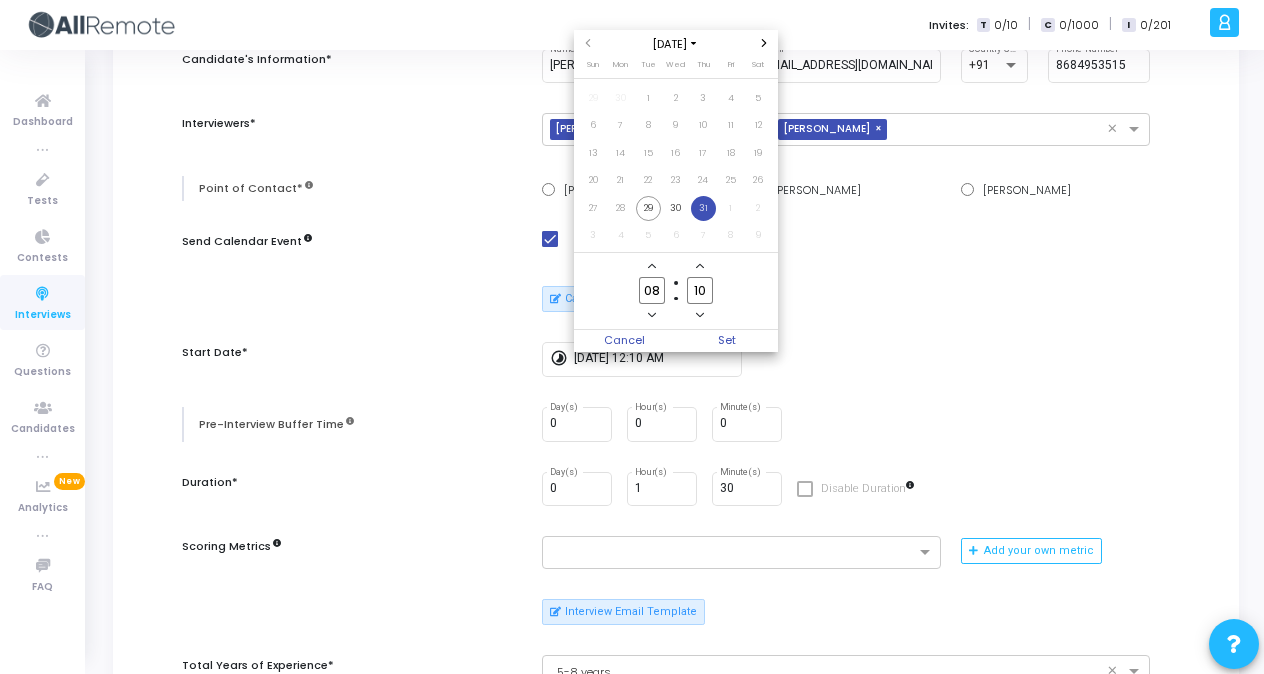 click 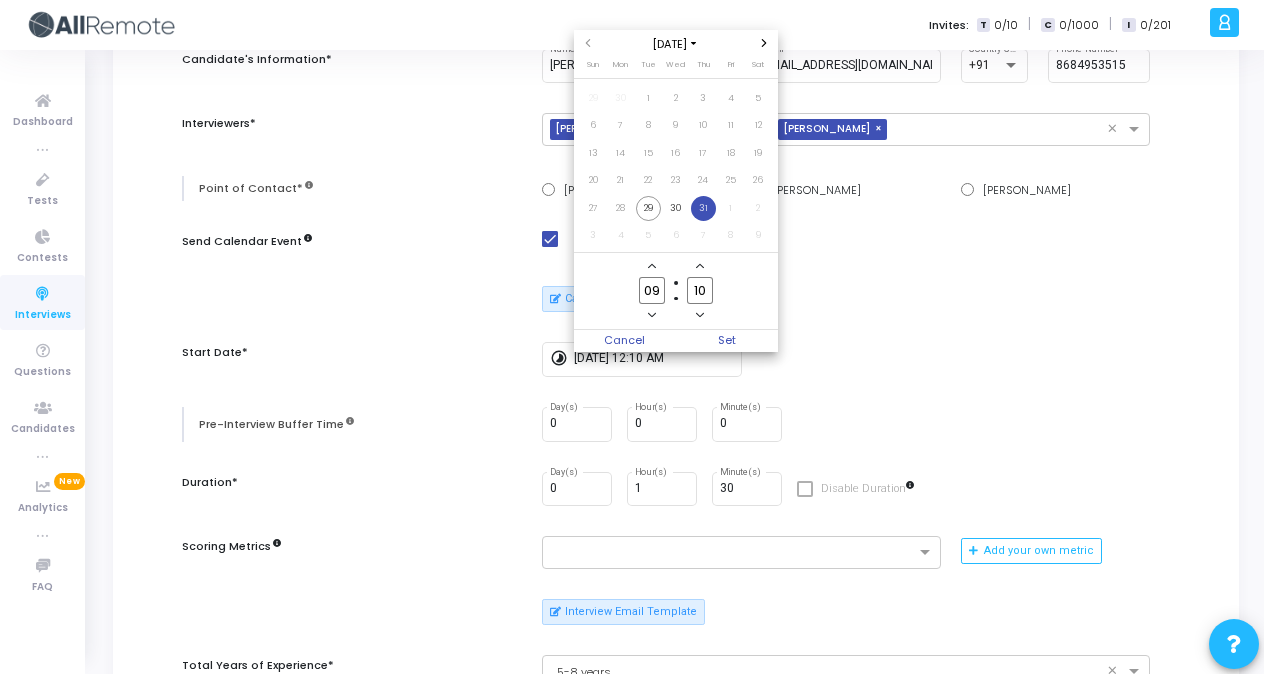 click 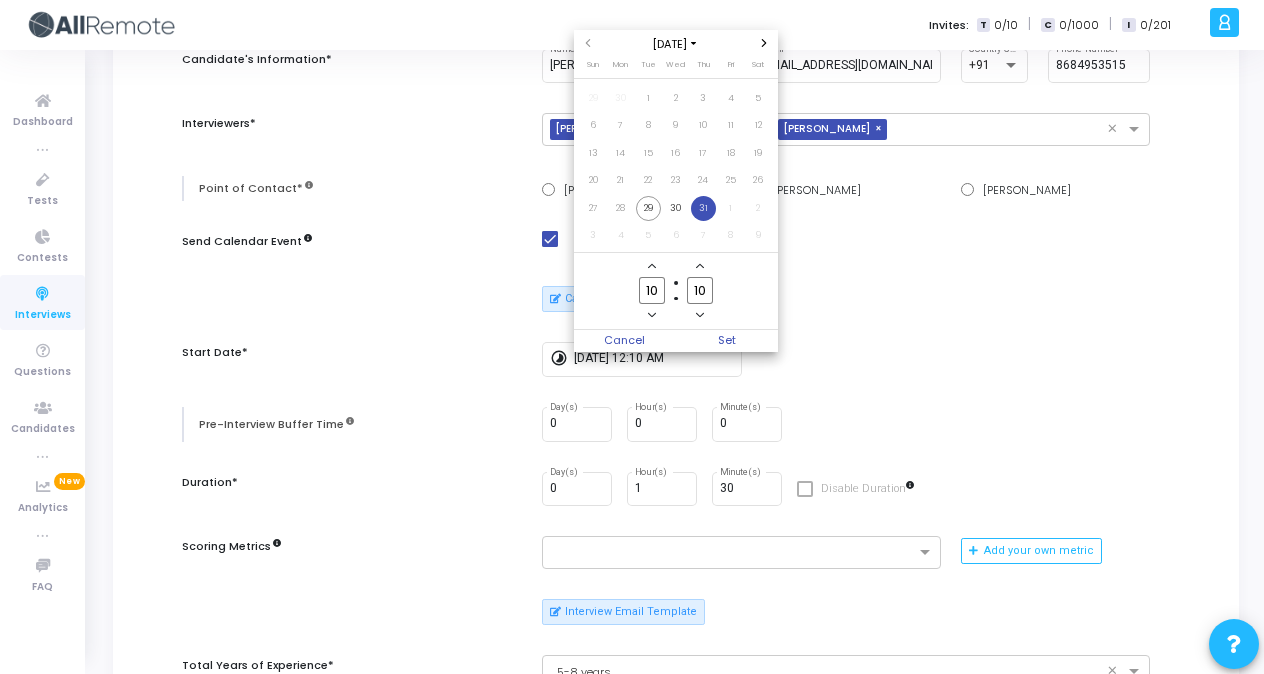click 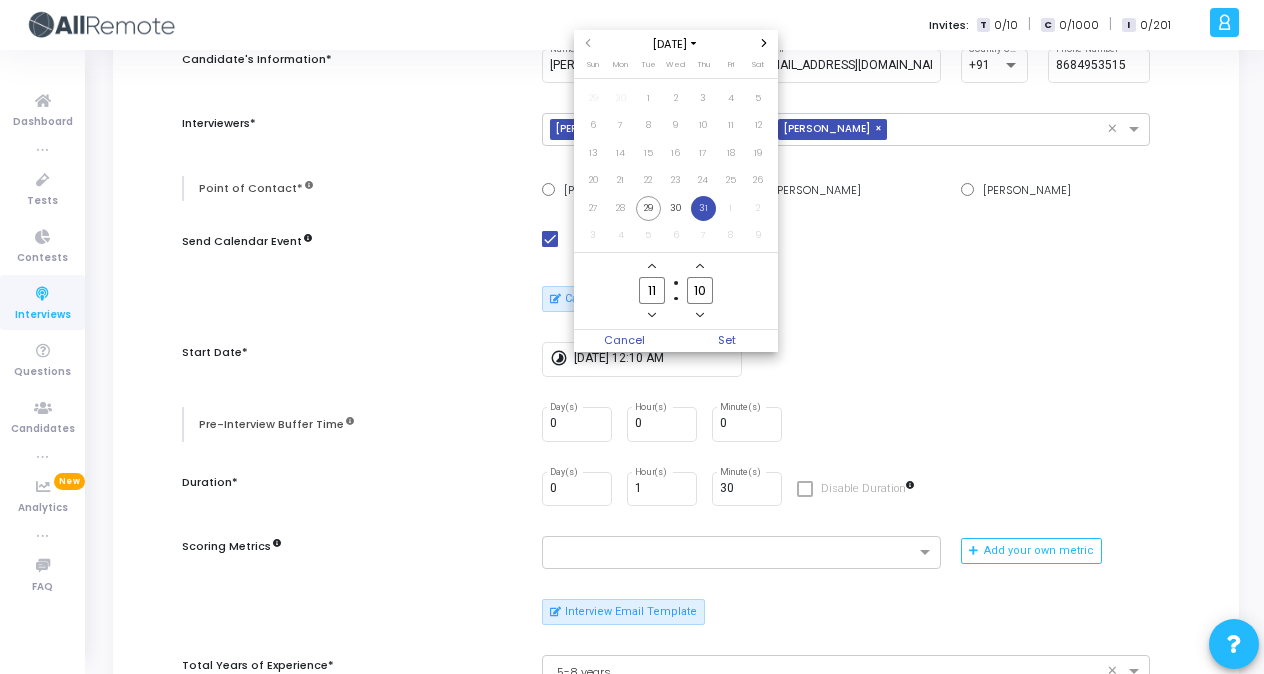 click 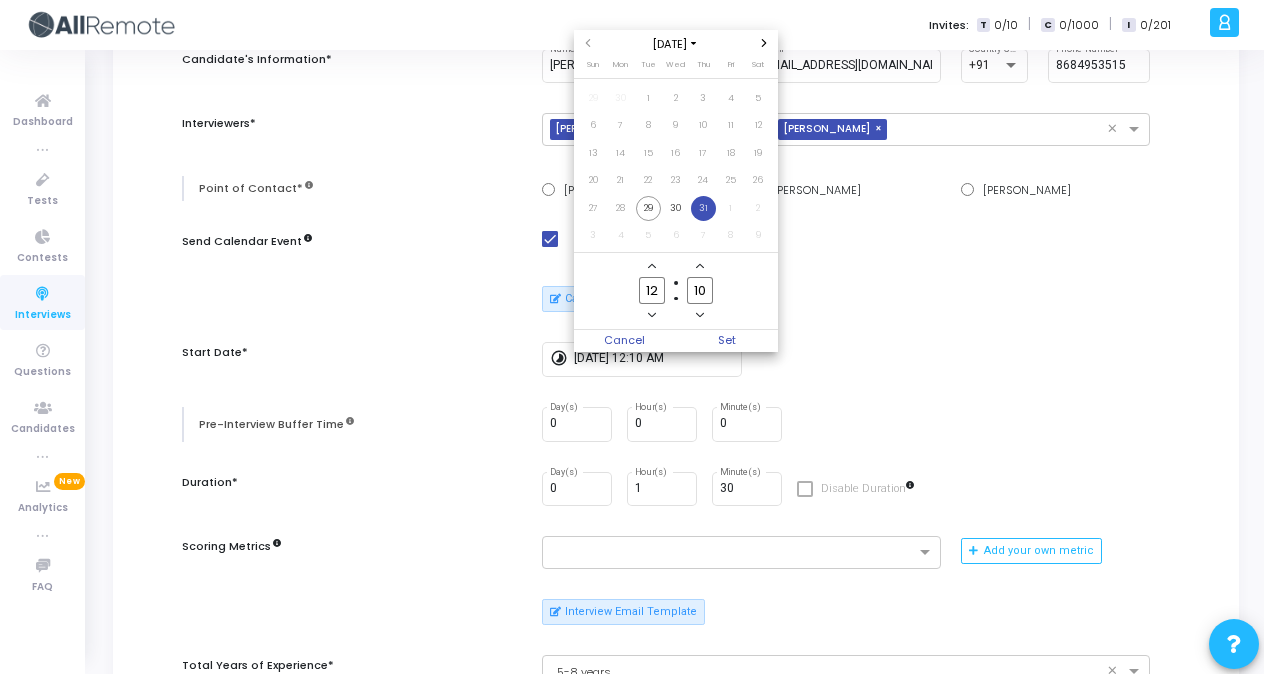click 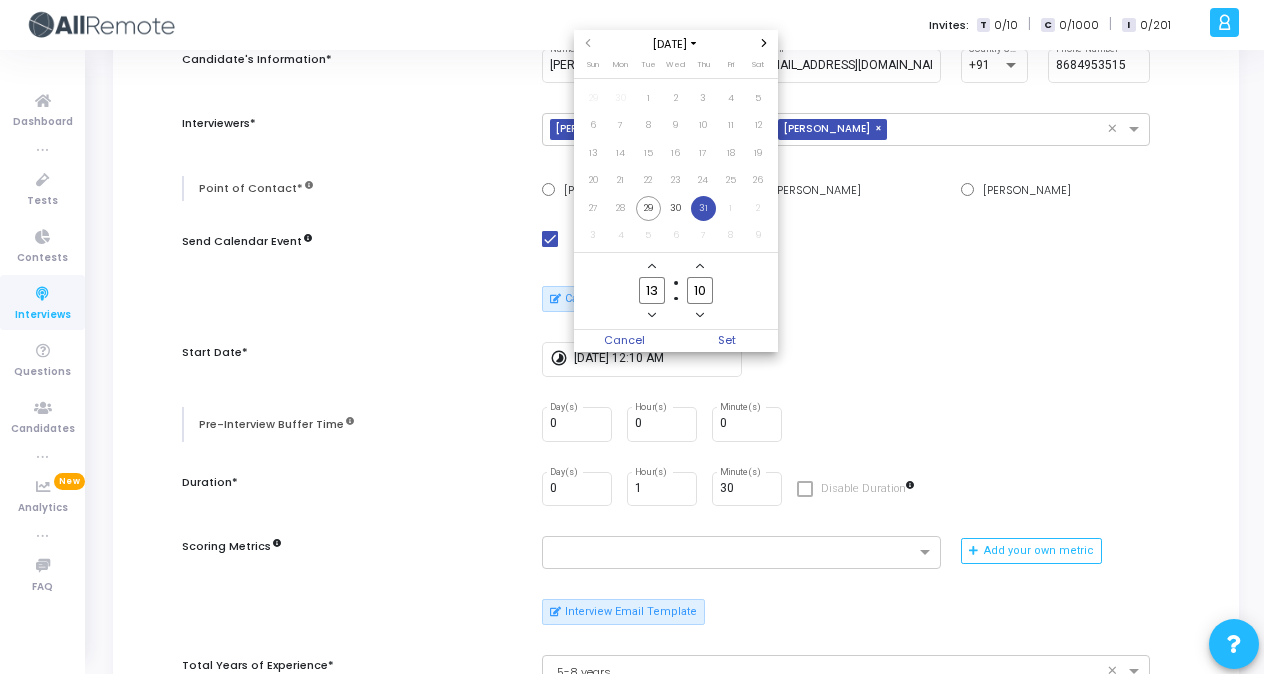 click 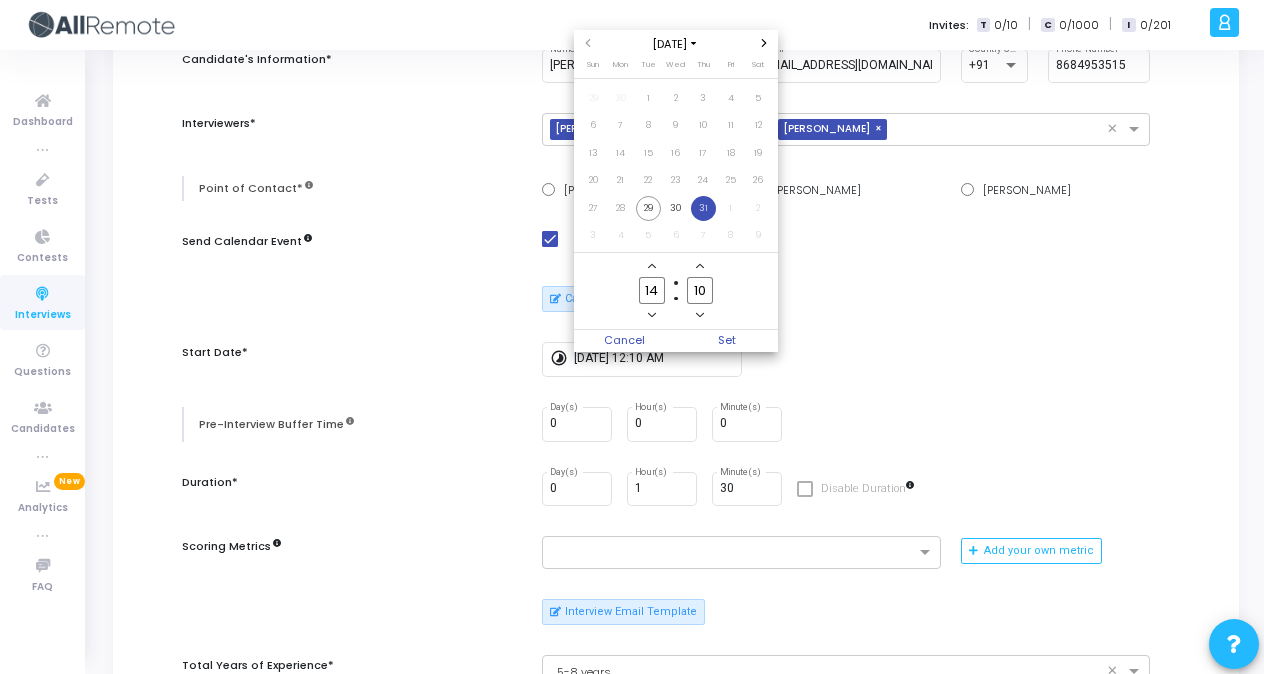 click 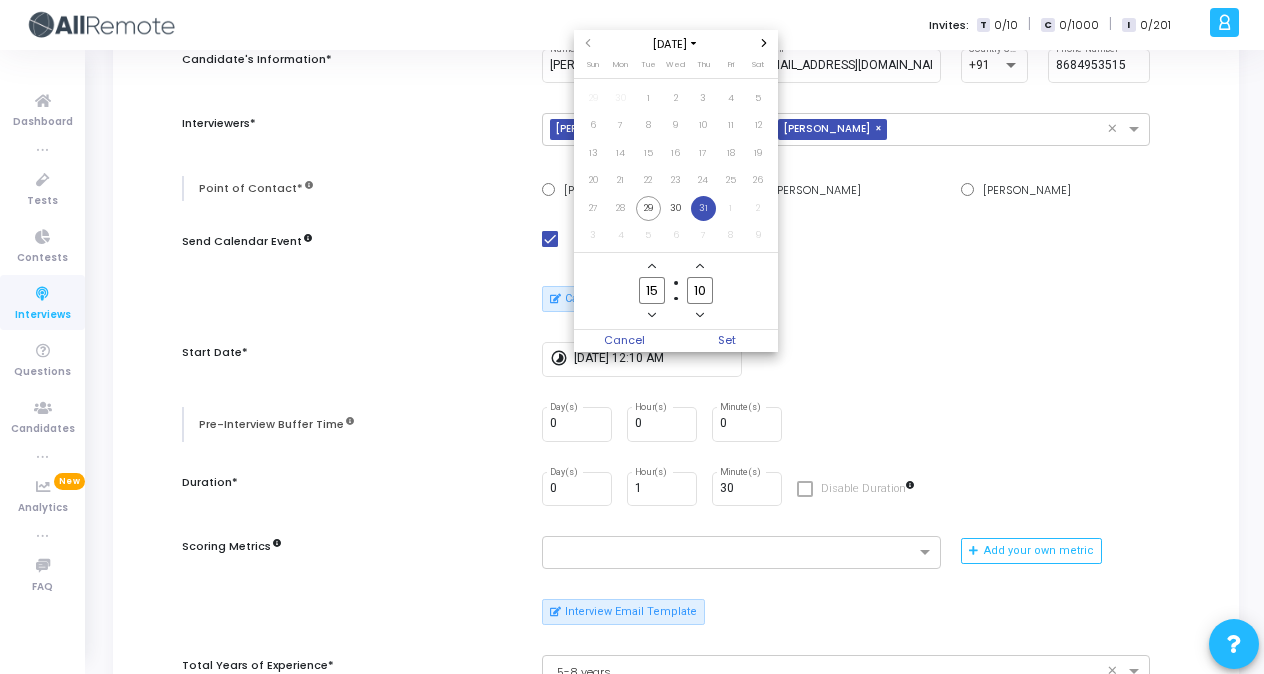 click 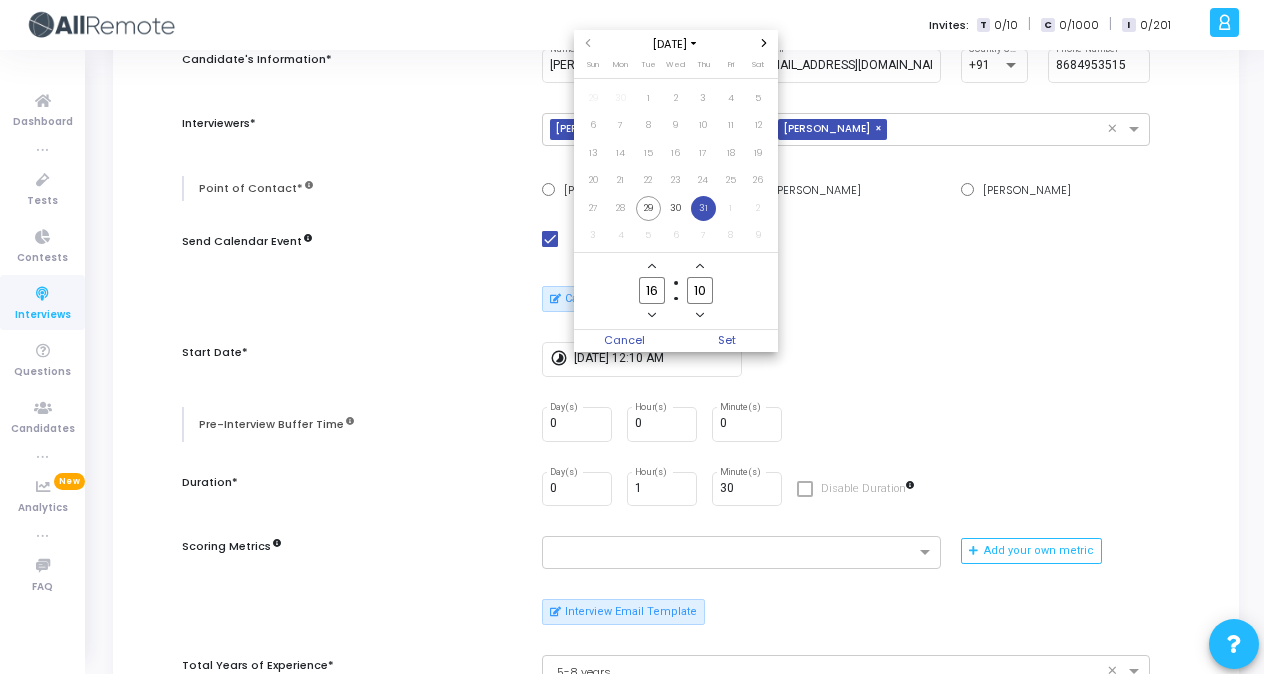 click 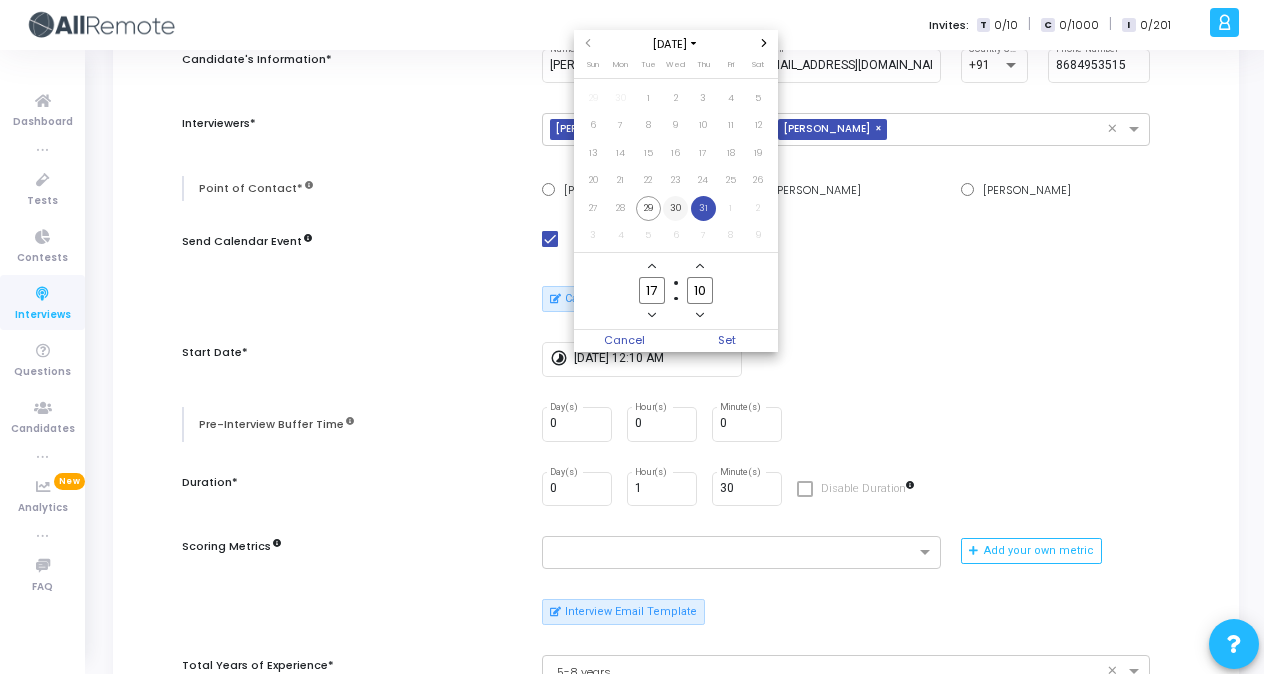 click on "30" at bounding box center [675, 208] 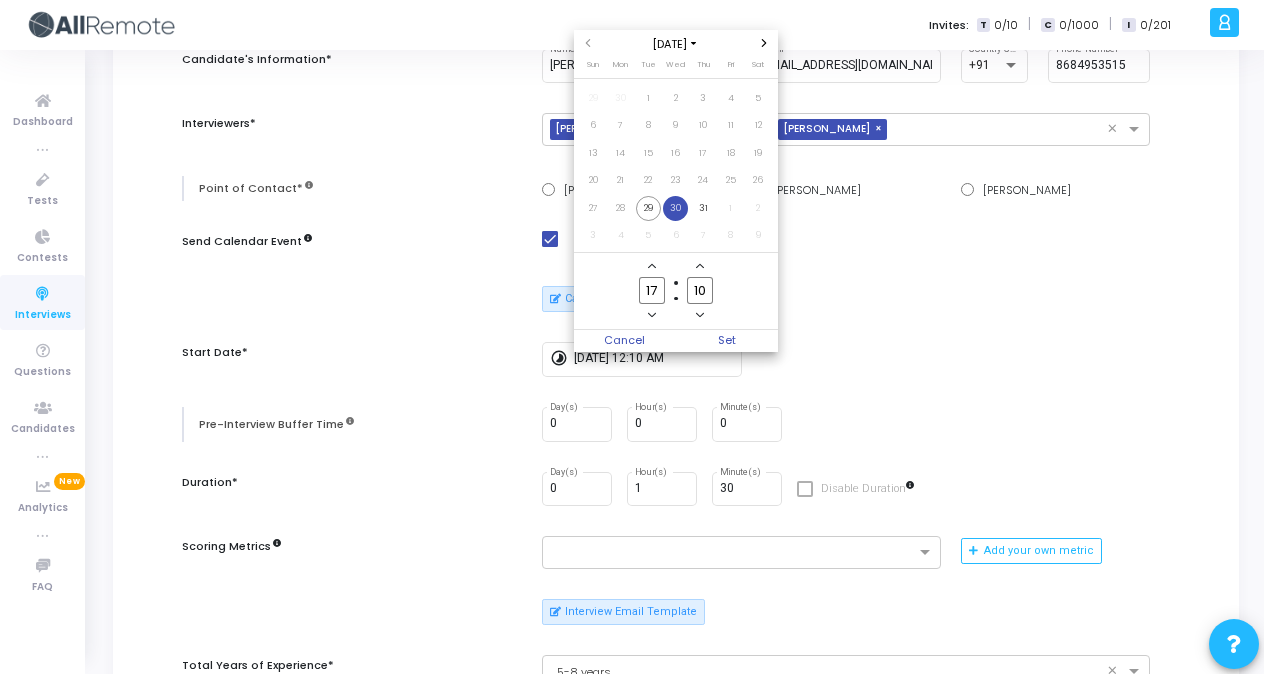 click on "10" 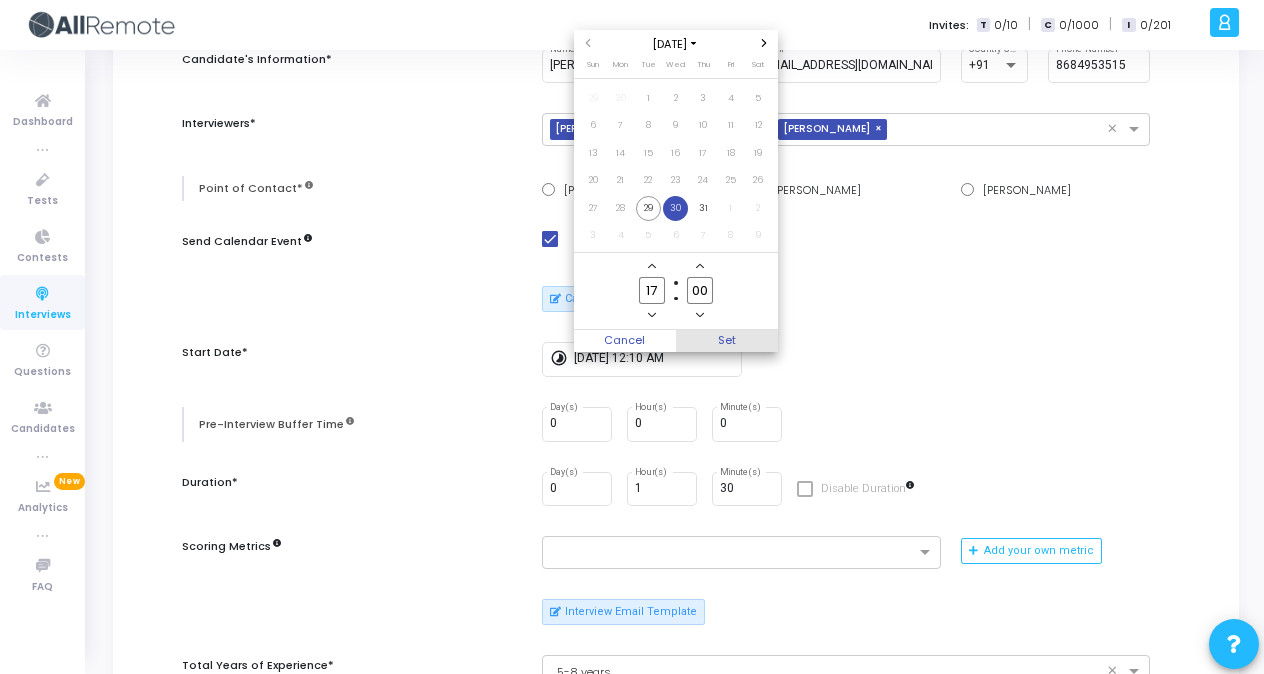 type on "00" 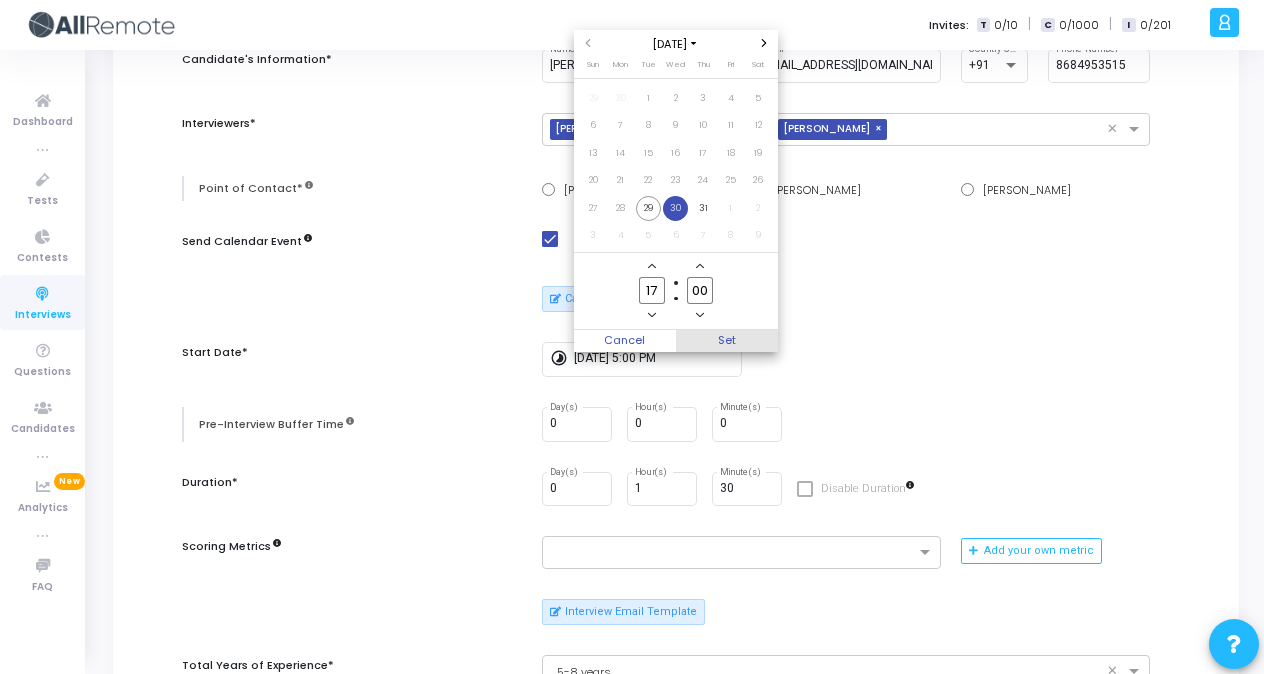 scroll, scrollTop: 247, scrollLeft: 0, axis: vertical 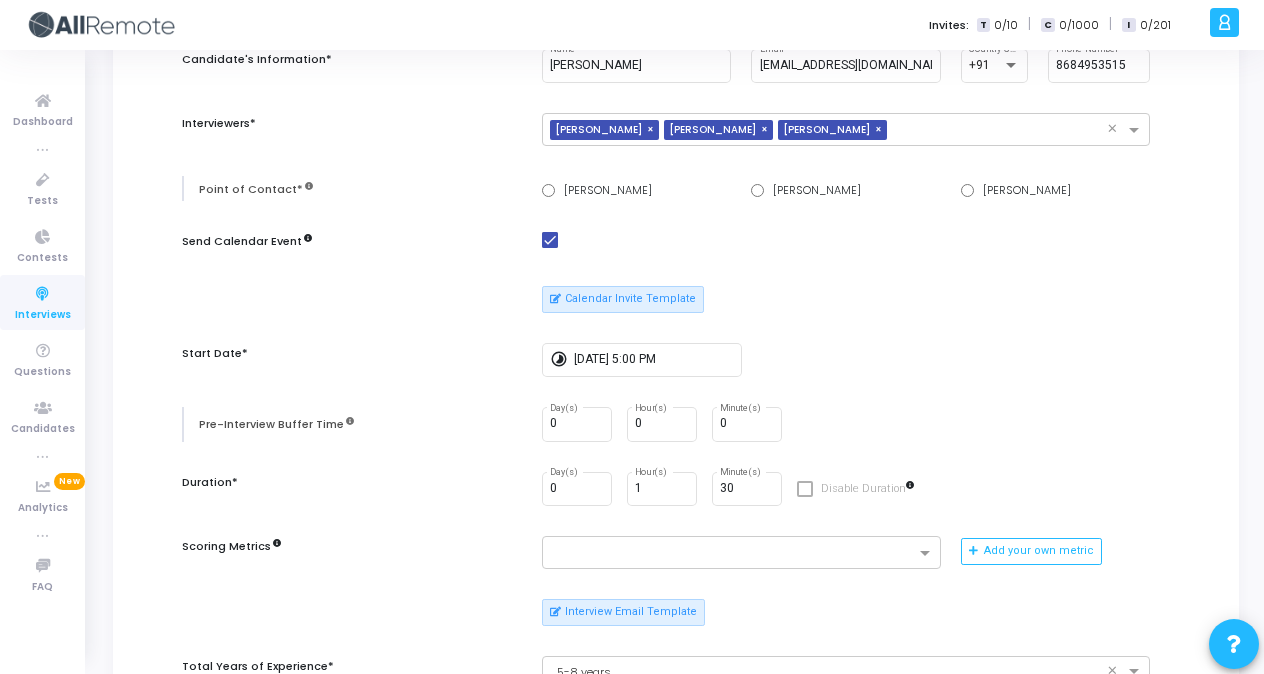 click on "timelapse [DATE] 5:00 PM" at bounding box center (846, 360) 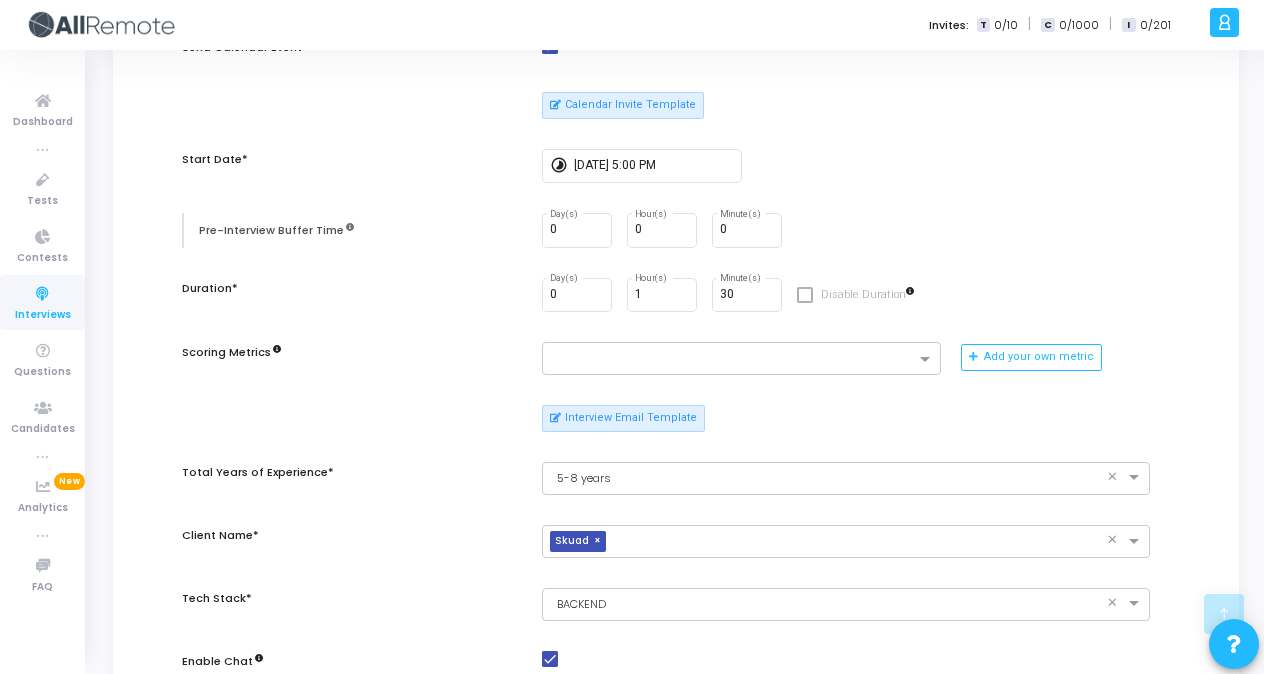 scroll, scrollTop: 0, scrollLeft: 0, axis: both 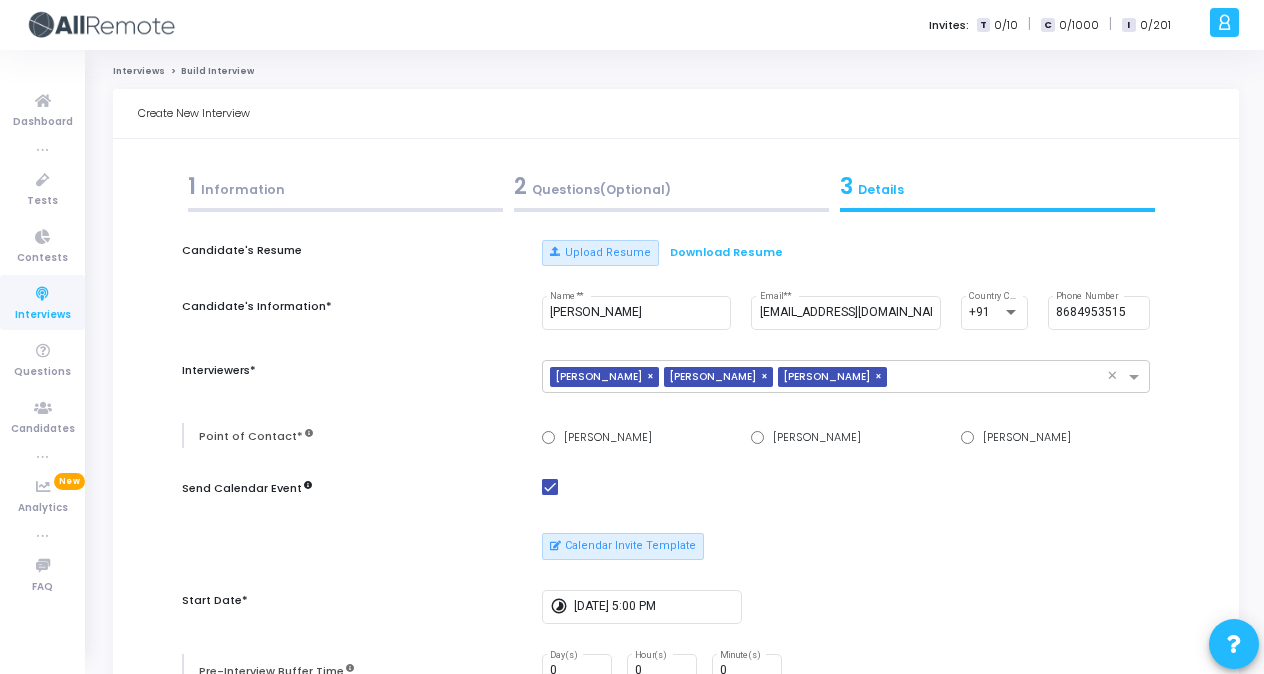 click on "1  Information" at bounding box center [345, 186] 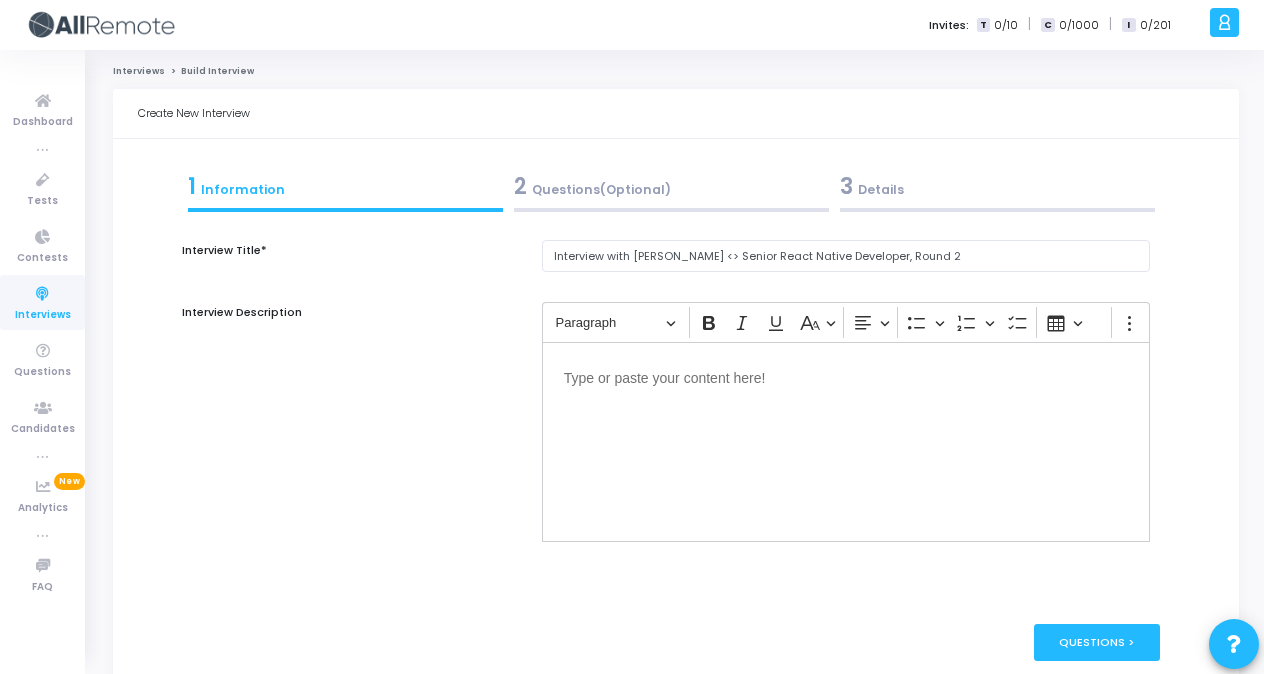 click on "3  Details" at bounding box center (997, 186) 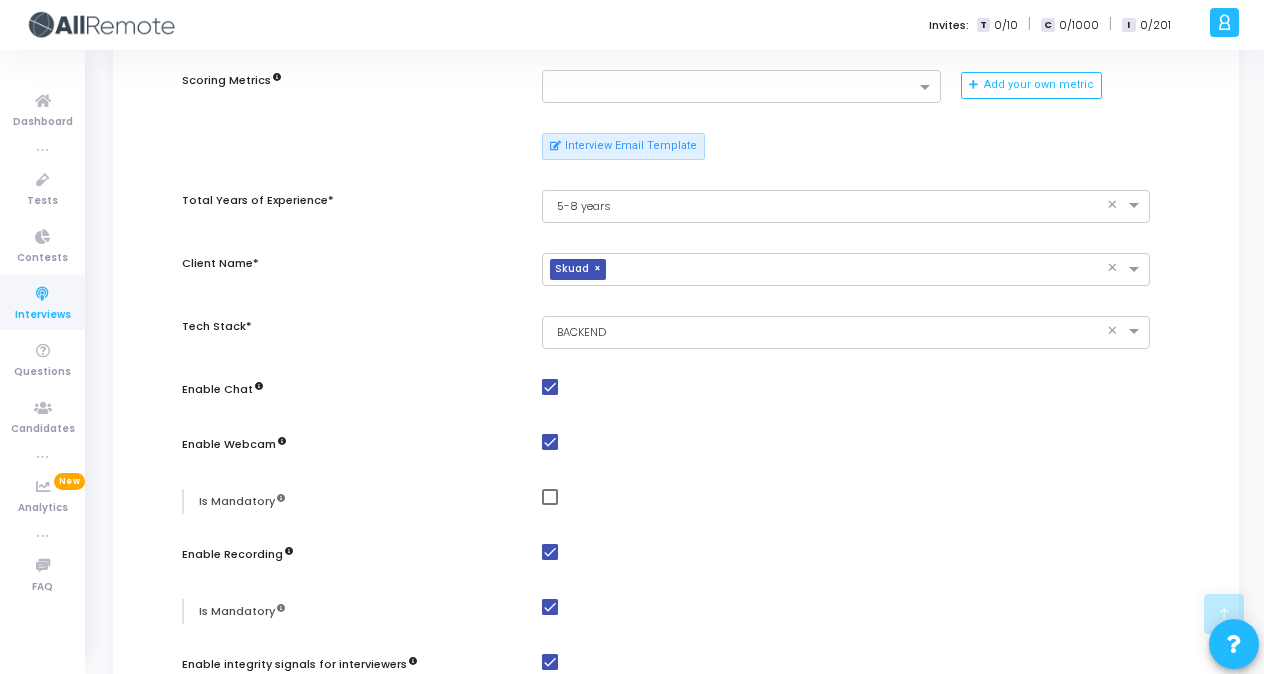 scroll, scrollTop: 720, scrollLeft: 0, axis: vertical 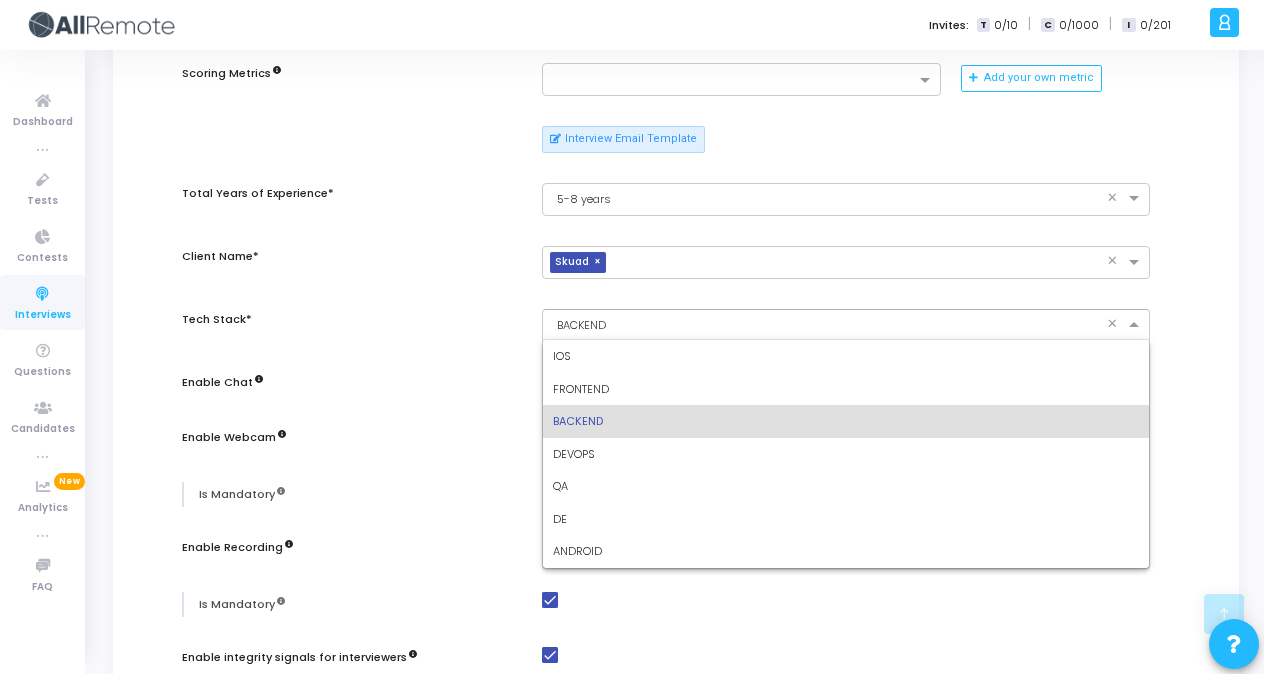 click on "× BACKEND" at bounding box center (825, 325) 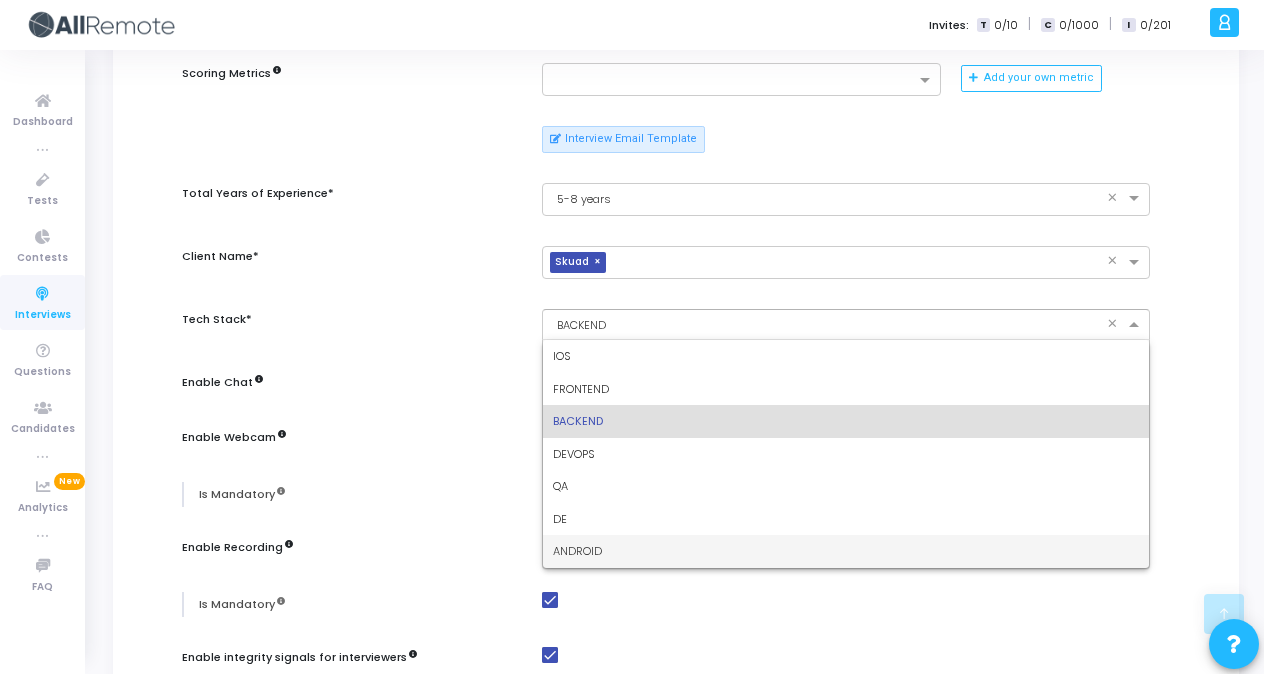 click at bounding box center (846, 600) 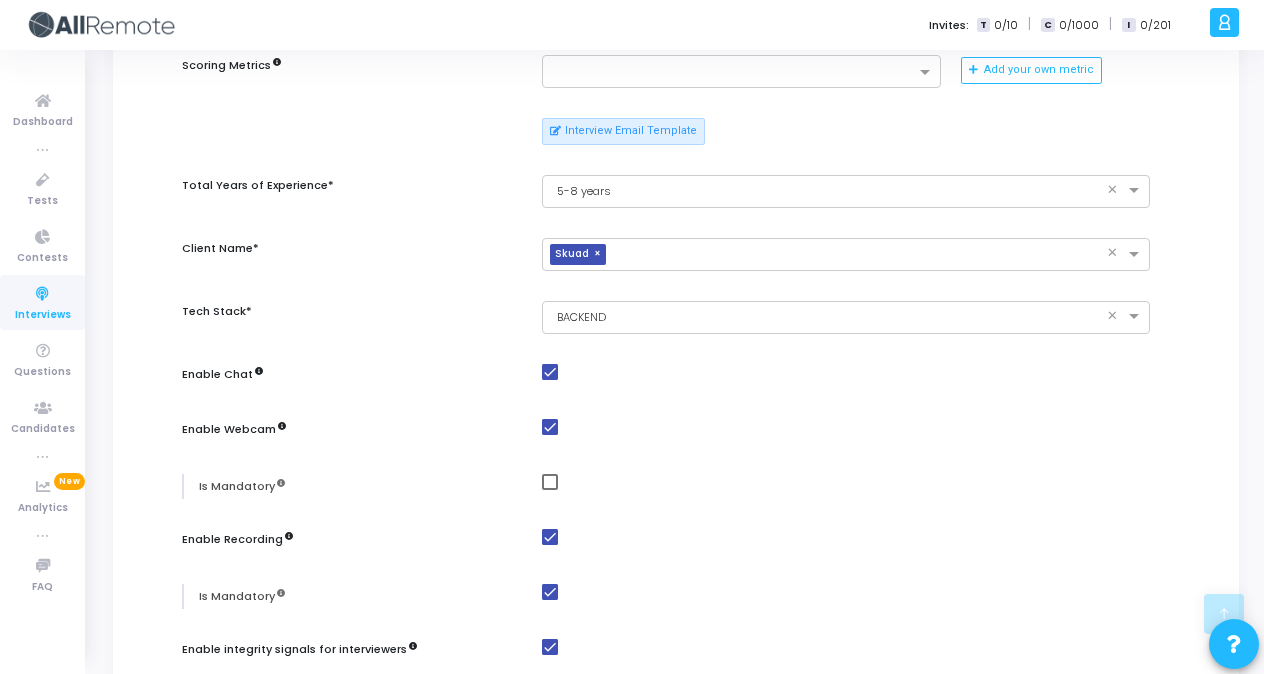 scroll, scrollTop: 730, scrollLeft: 0, axis: vertical 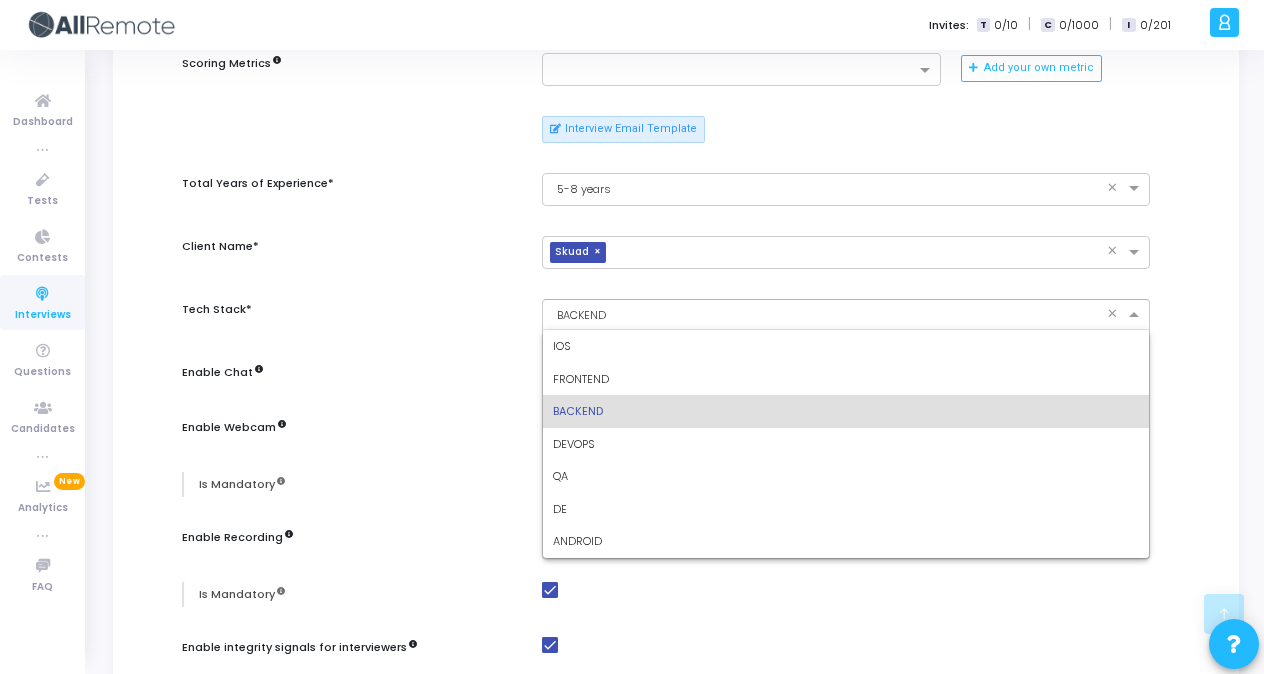 click on "</div></div>
I   [PERSON_NAME] Subscribe to a plan of your choice Settings Account settings and more Log Out My Profile My Tasks Messages Settings Sign Out Dashboard true Tests Contests Interviews Questions Candidates true Analytics  New  true FAQ Invites:  T   0/10  |  C   0/1000  |  I   0/201   I   [PERSON_NAME] Subscribe to a plan of your choice Settings Account settings and more Log Out My Profile My Tasks Messages Settings Sign Out Interviews Build Interview Create New Interview 1  Information  2  Questions(Optional)  3  Details   Interview Title*  Interview with [PERSON_NAME] <> Senior React Native Developer, Round 2  Interview Description  Rich Text Editor Paragraph Bold Italic Underline Basic styles Text alignment Bulleted List Bulleted List Numbered List Numbered List To-do List Insert table Show more items Words: 0 Characters: 0 Add questions from the Question Bank   Add Questions   Candidate's Resume   Upload Resume   Download Resume  Candidate's Information*  [PERSON_NAME] Name*  * Email*" at bounding box center (632, -393) 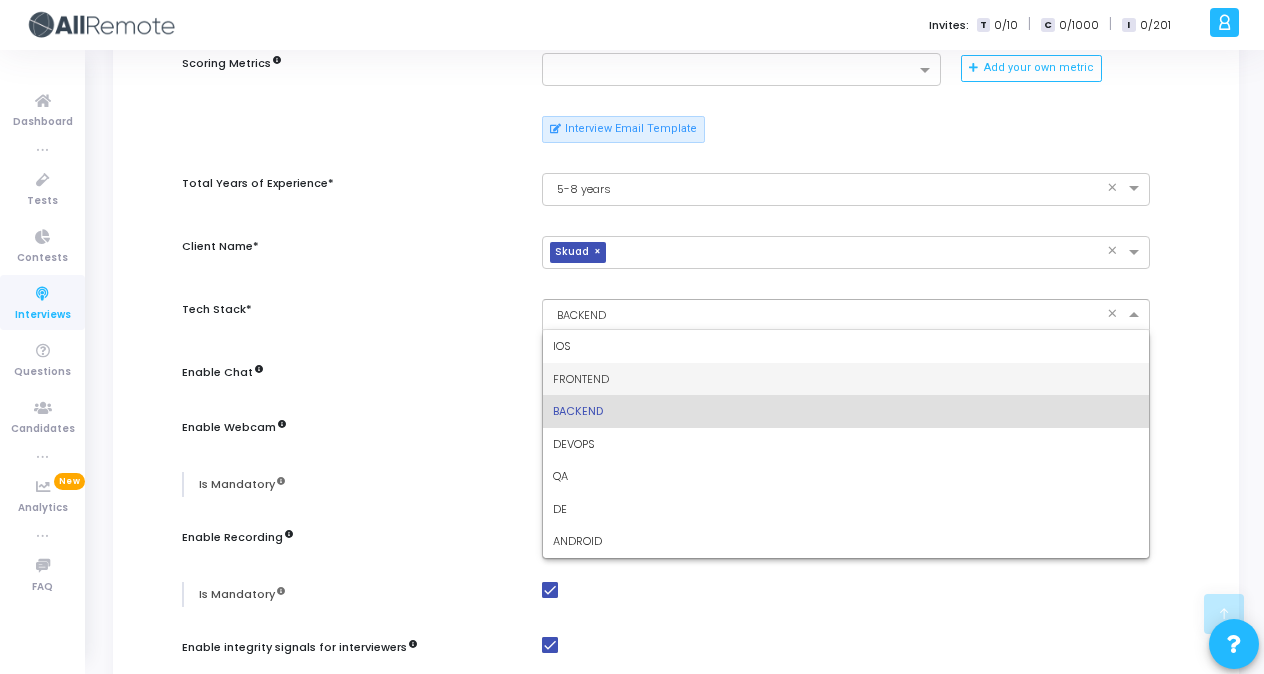 click on "FRONTEND" at bounding box center [846, 379] 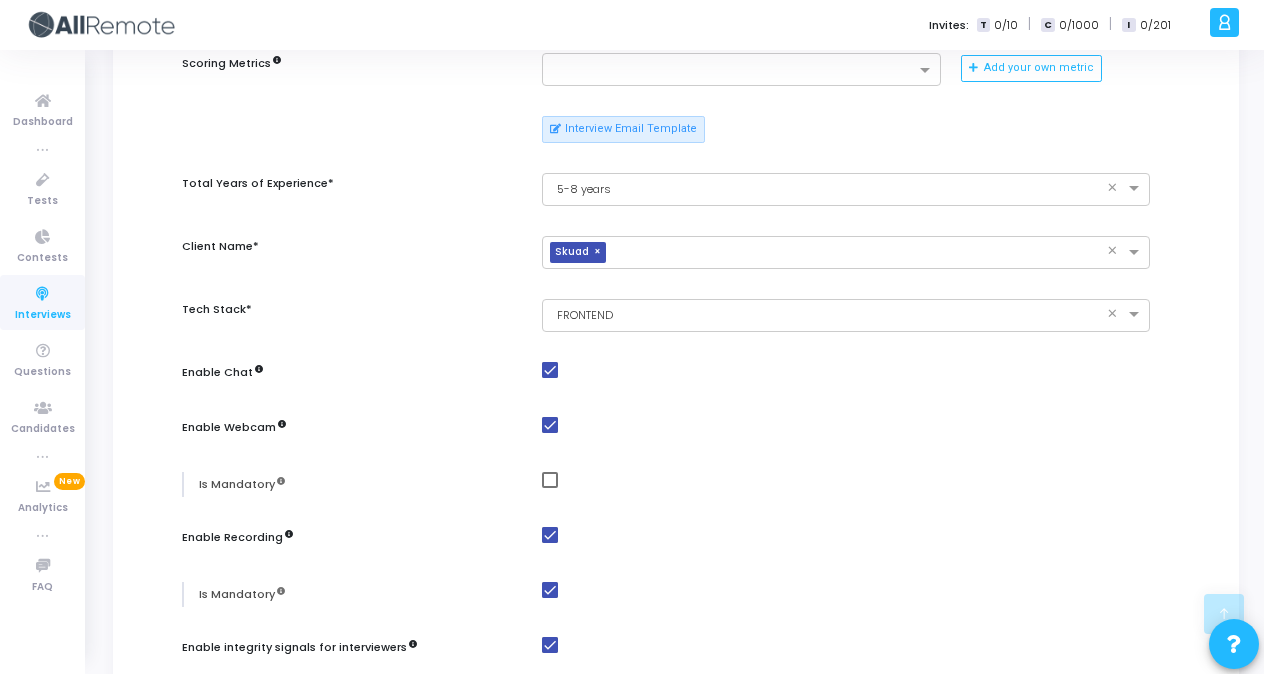click on "Candidate's Resume   Upload Resume   Download Resume  Candidate's Information*  [PERSON_NAME] Name*  * [EMAIL_ADDRESS][DOMAIN_NAME] Email*  * +91 Country Code [PHONE_NUMBER] Phone Number  Interviewers*  ×  [PERSON_NAME]  ×  [PERSON_NAME]  ×  [PERSON_NAME]  ×  Point of Contact*   [PERSON_NAME]   [PERSON_NAME]   [PERSON_NAME]   Send Calendar Event     Calendar Invite Template   Start Date*  timelapse [DATE] 5:00 PM  Pre-Interview Buffer Time  0 Day(s) 0 Hour(s) 0 Minute(s)  Duration*  0 Day(s) 1 Hour(s) 30 Minute(s)    Disable Duration   Scoring Metrics    Add your own metric   Interview Email Template   Total Years of Experience*  × 5-8 years ×  Client Name*  × Skuad ×  Tech Stack*  × FRONTEND ×  Enable Chat     Enable Webcam     Is Mandatory     Enable Recording     Is Mandatory     Enable integrity signals for interviewers     Enable advanced auto-completion     This is a premium feature. To enable this feature for your account, contact [EMAIL_ADDRESS][DOMAIN_NAME]" at bounding box center (676, 125) 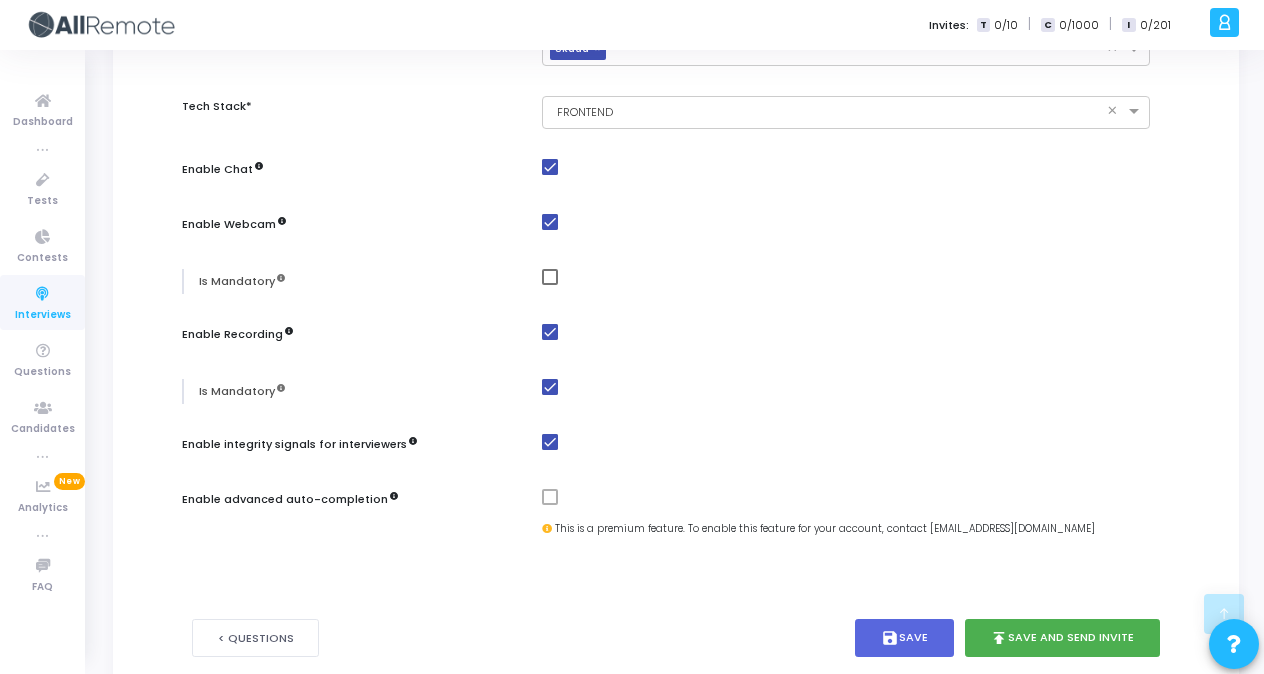 scroll, scrollTop: 1041, scrollLeft: 0, axis: vertical 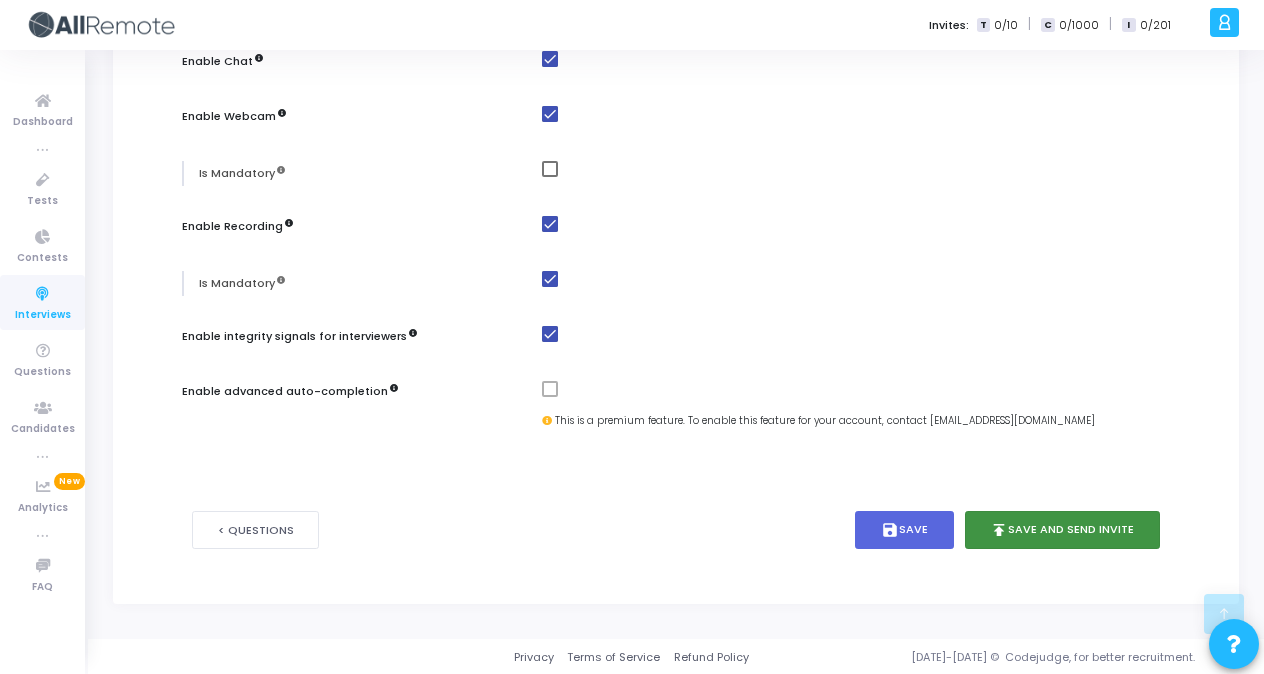click on "publish  Save and Send Invite" at bounding box center [1063, 530] 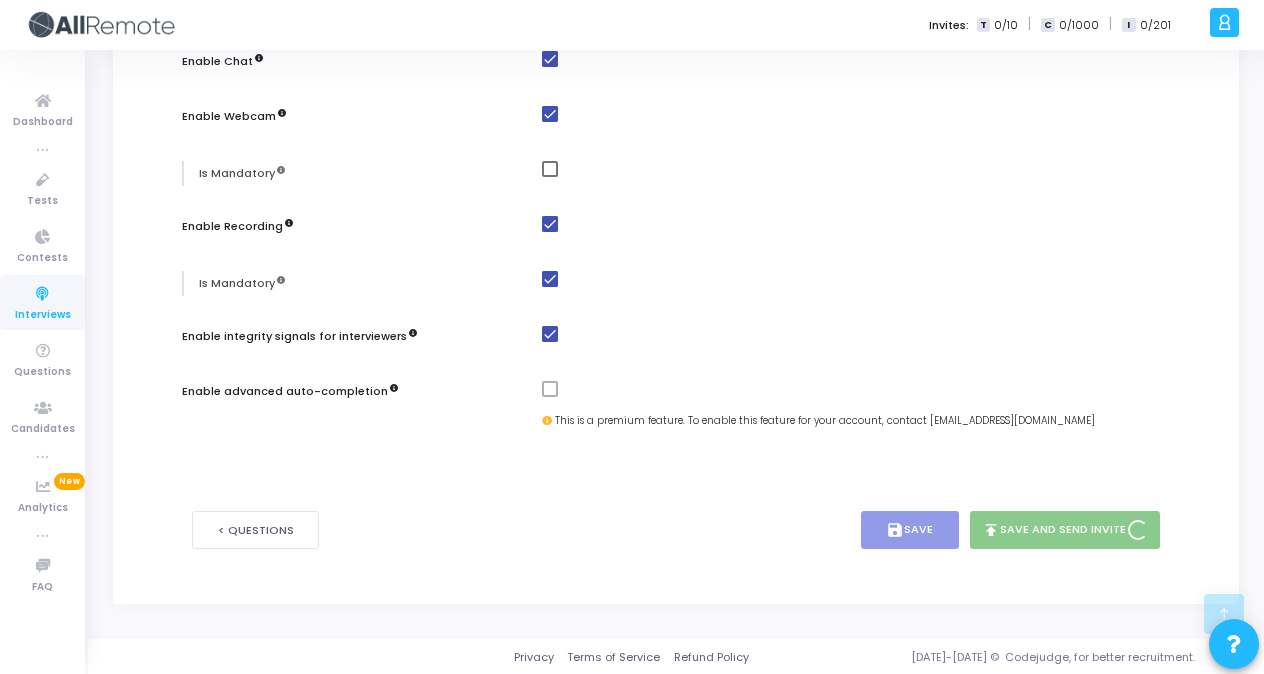 scroll, scrollTop: 0, scrollLeft: 0, axis: both 